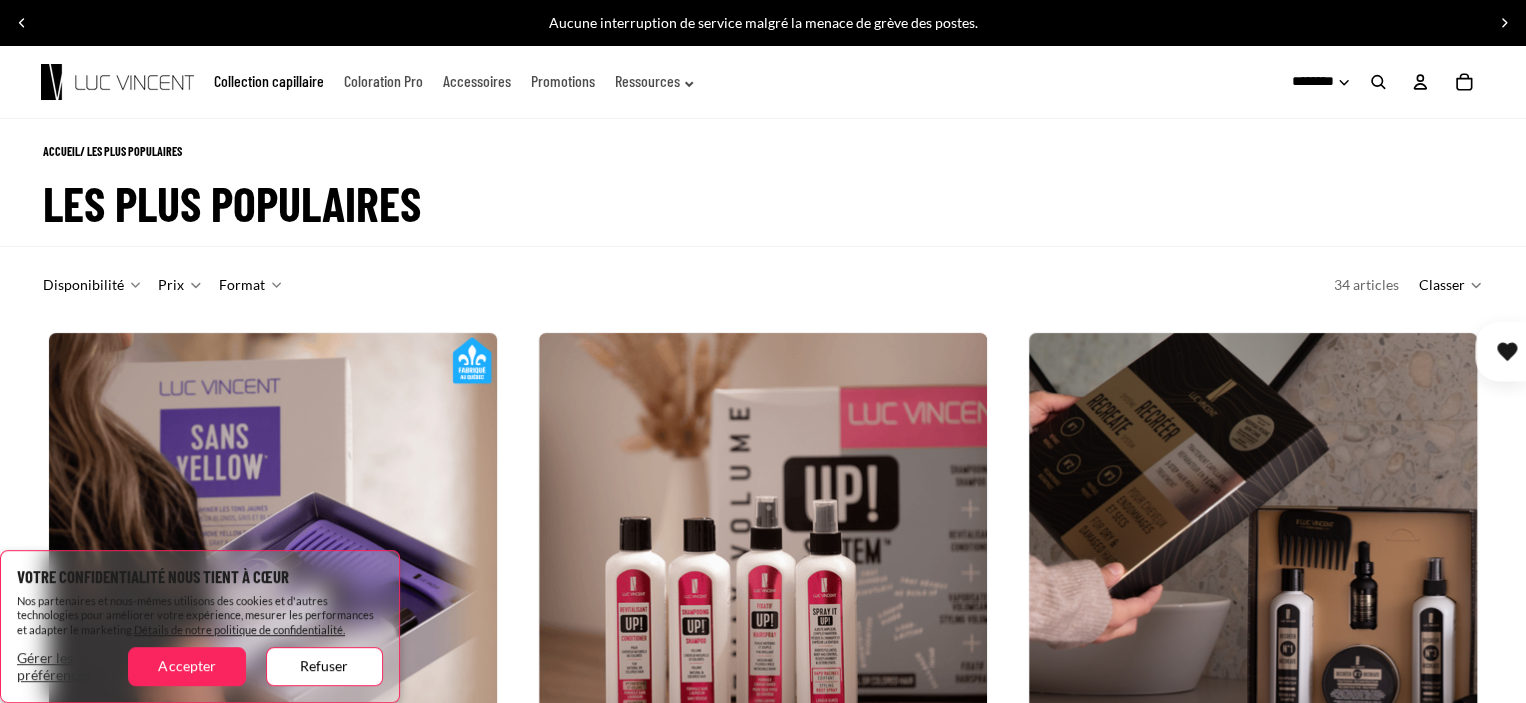 scroll, scrollTop: 100, scrollLeft: 0, axis: vertical 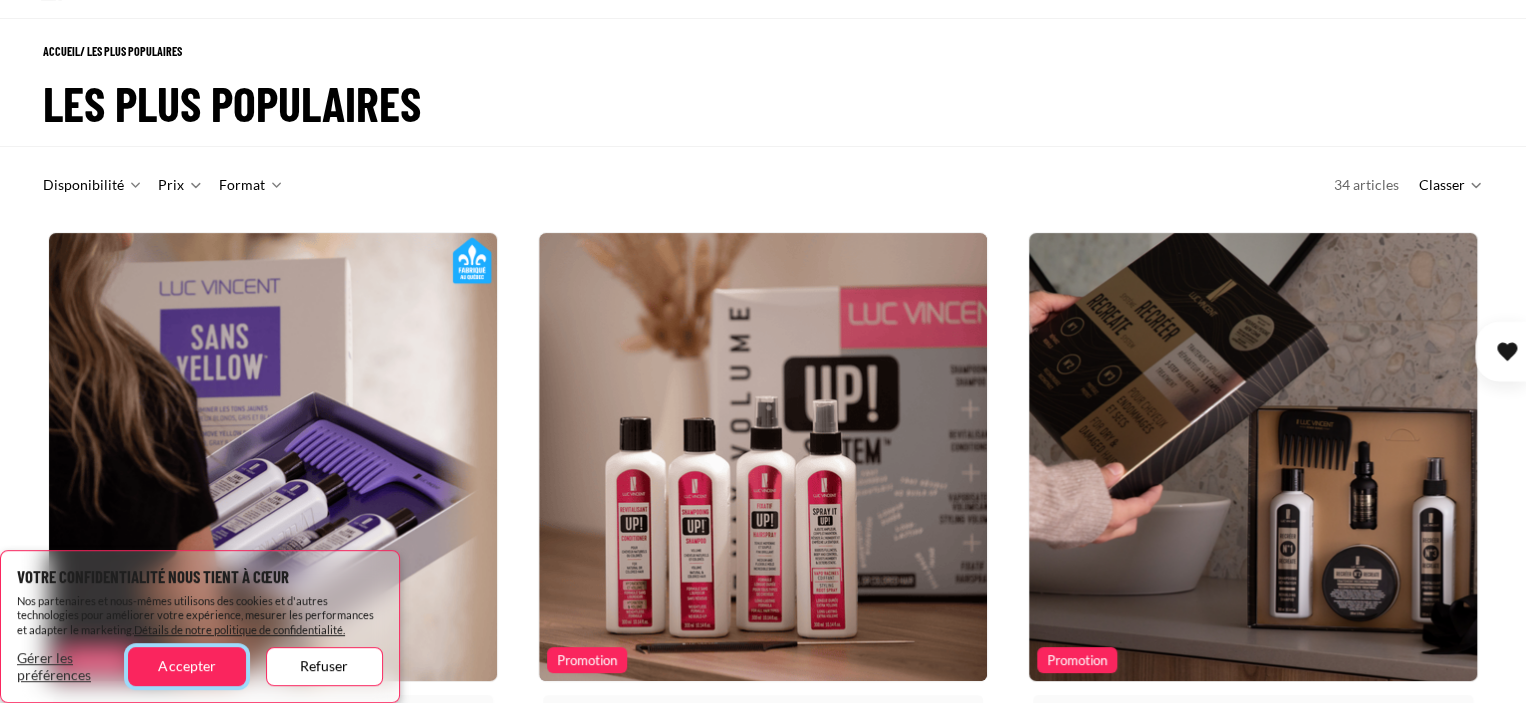 click on "Accepter" at bounding box center (186, 666) 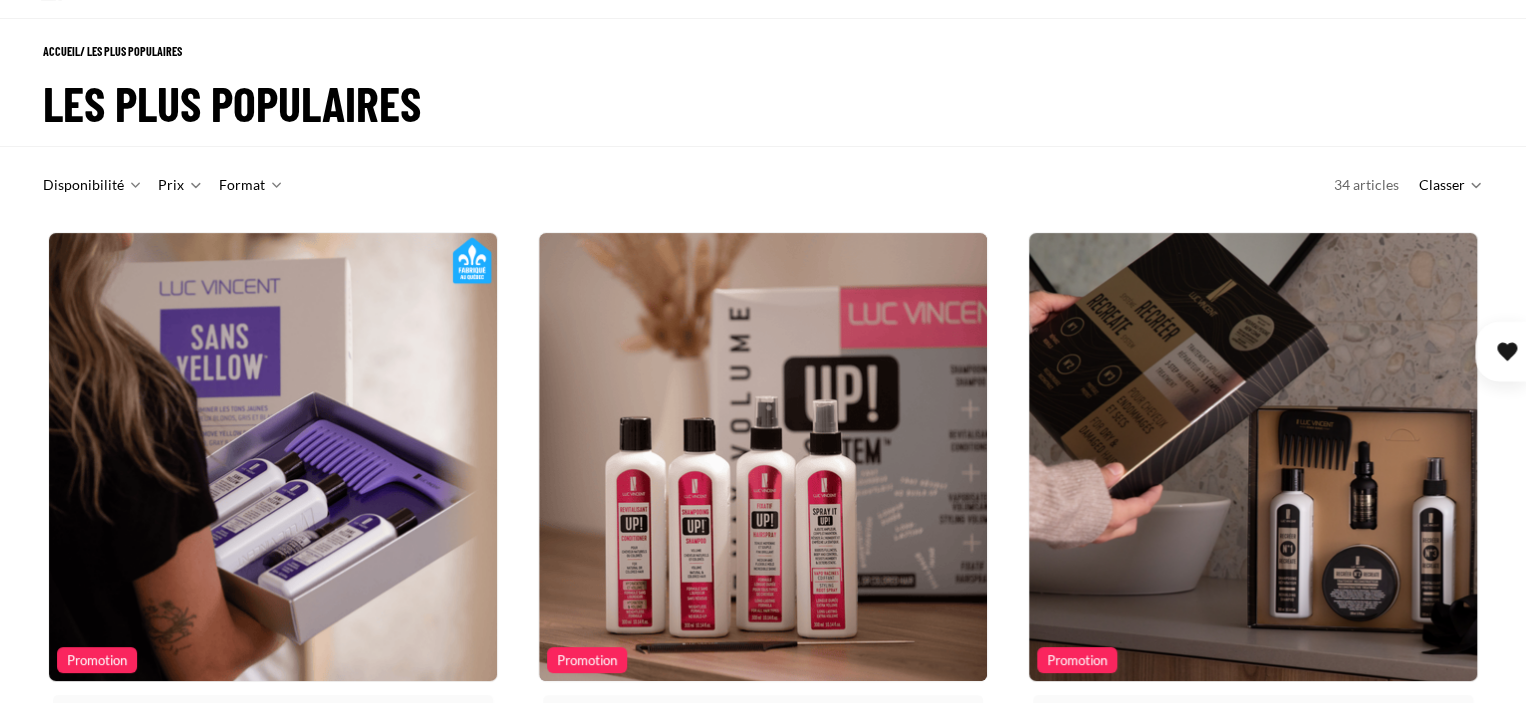scroll, scrollTop: 0, scrollLeft: 0, axis: both 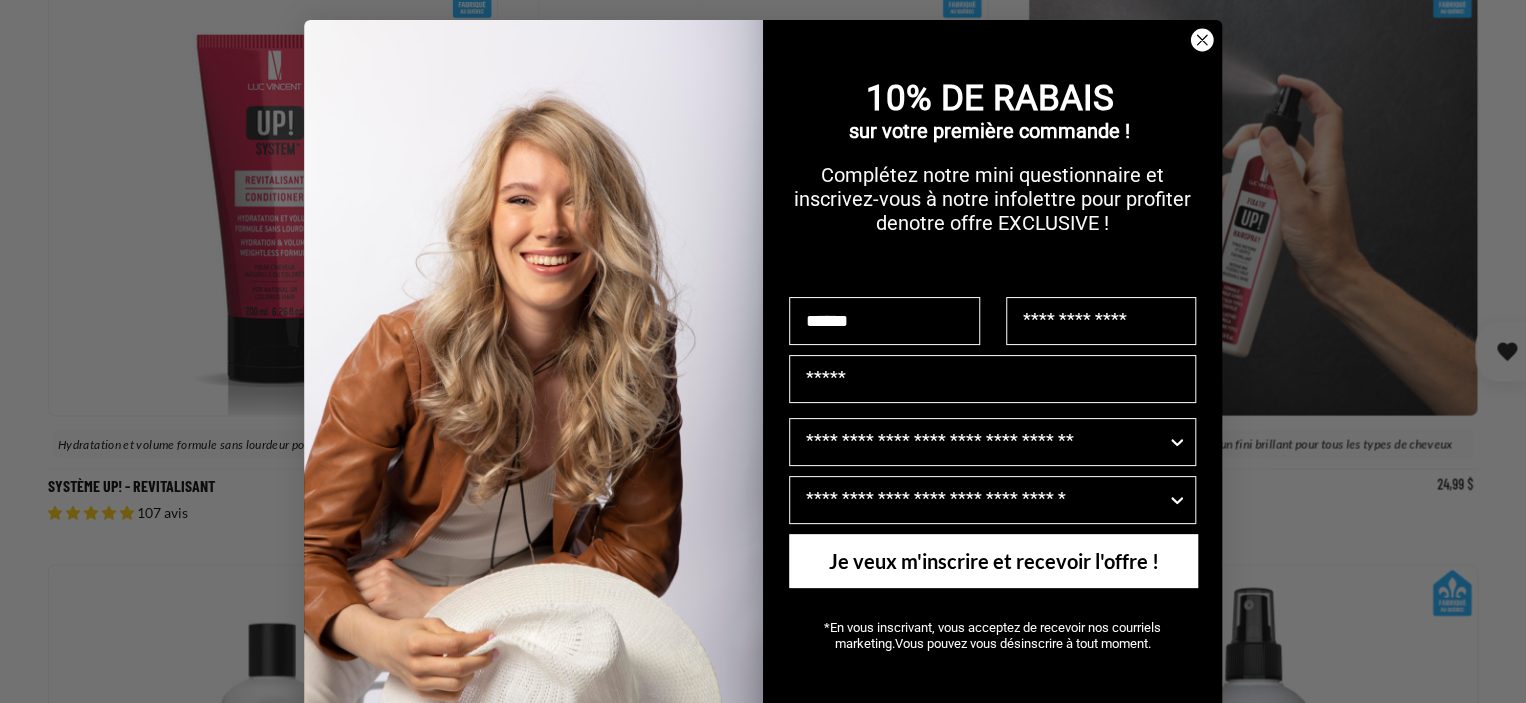 type on "******" 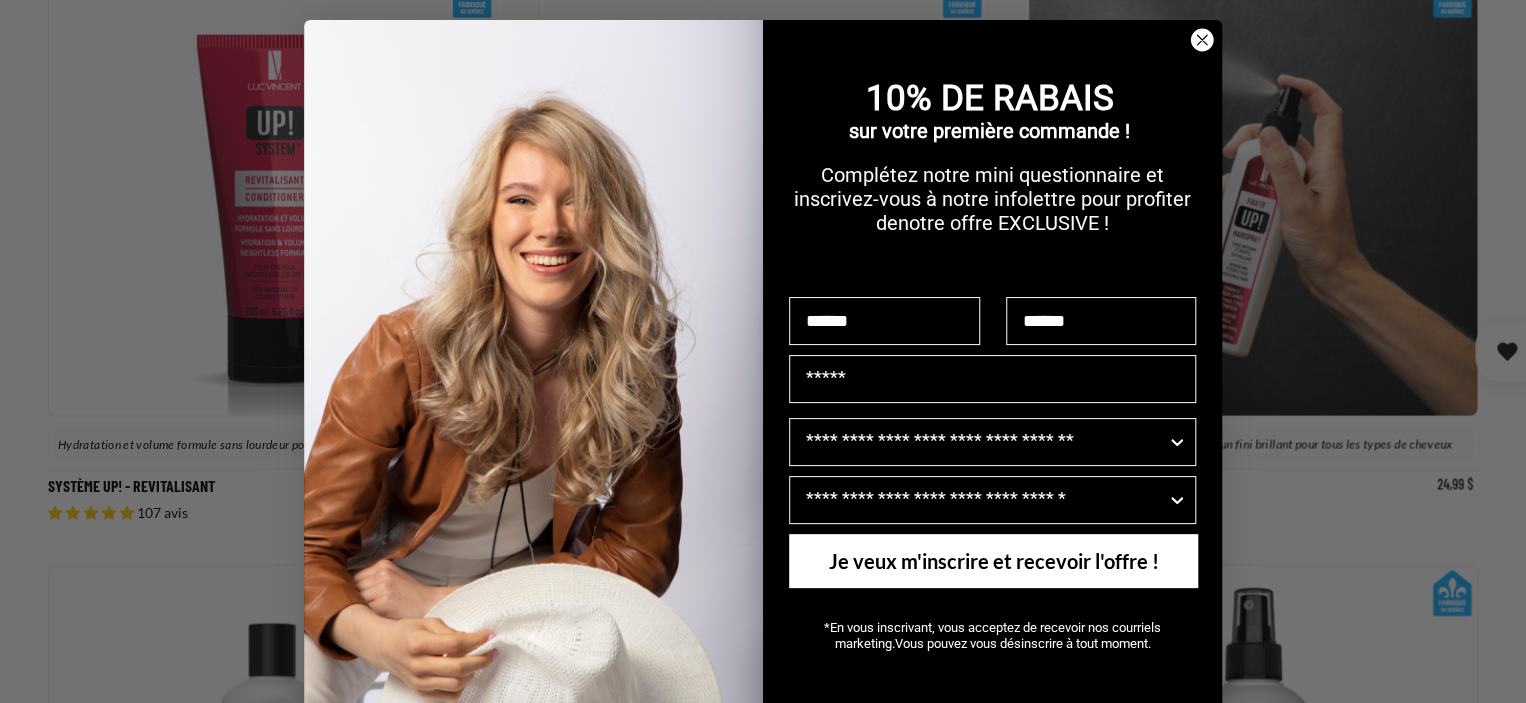 type on "******" 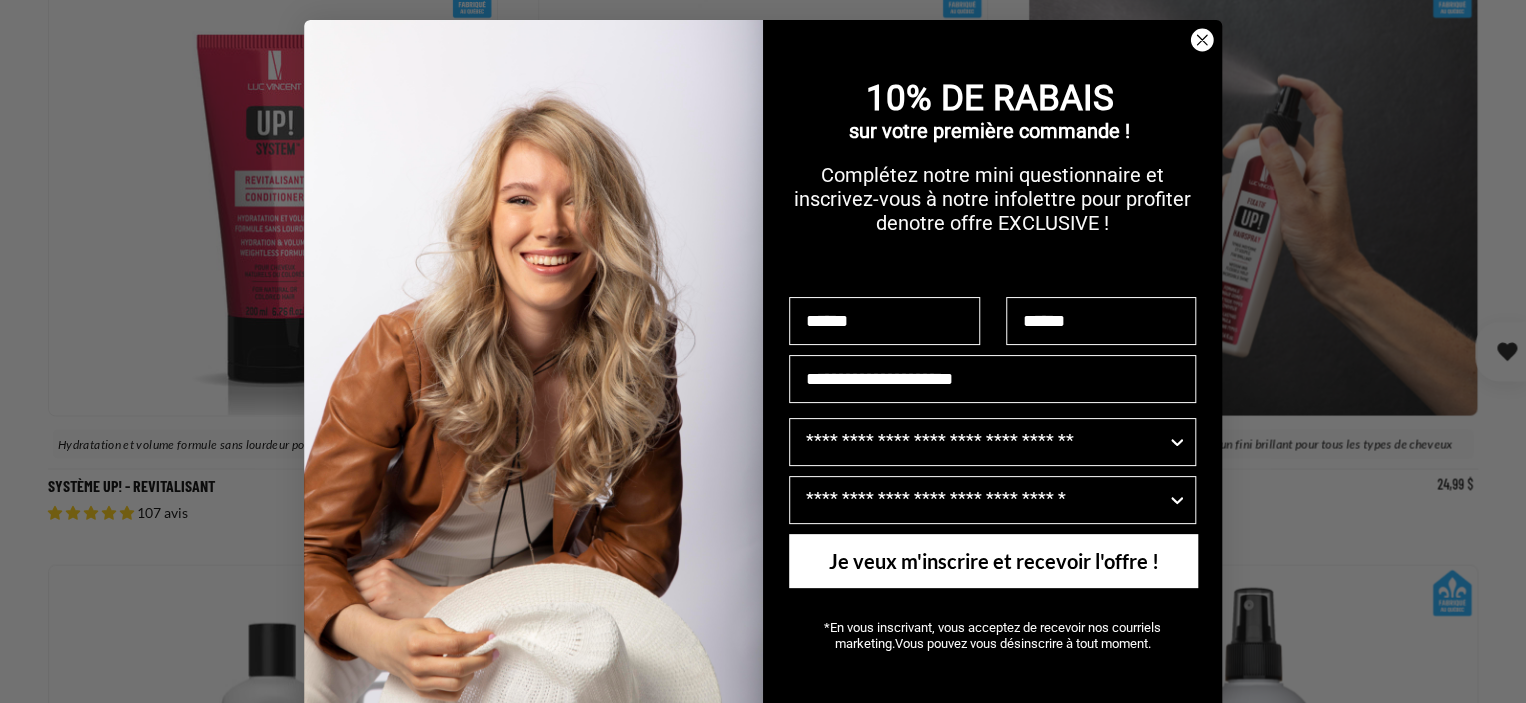 type on "**********" 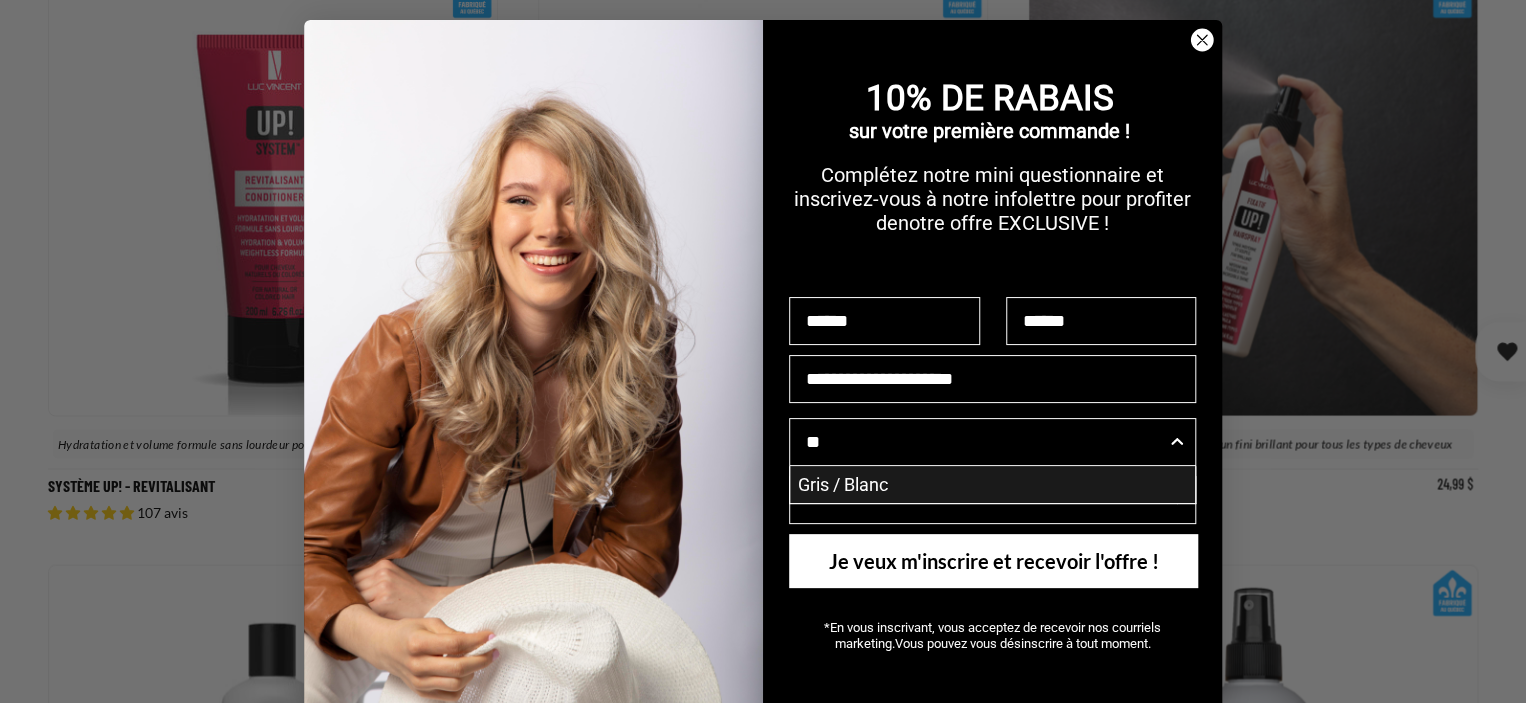 click on "Gris / Blanc" at bounding box center (992, 484) 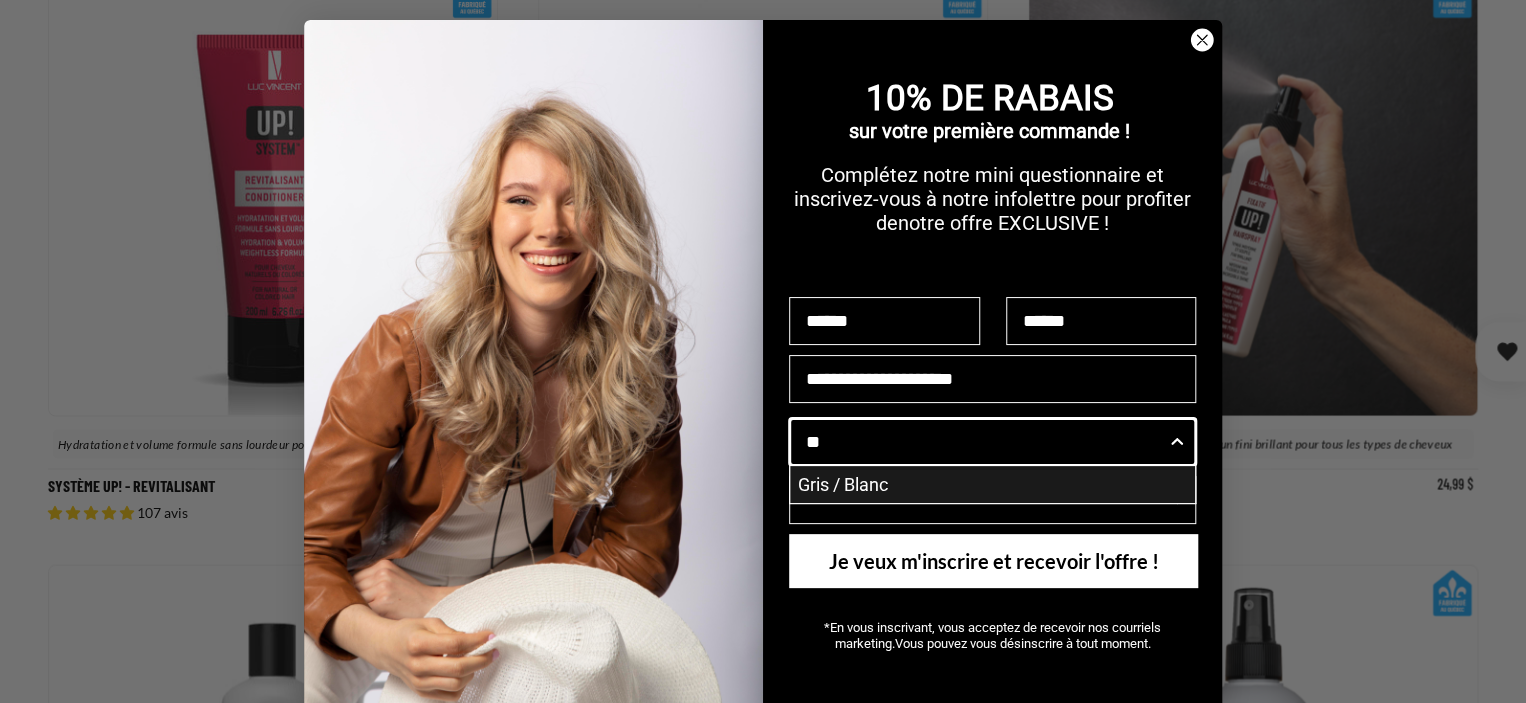 type on "**********" 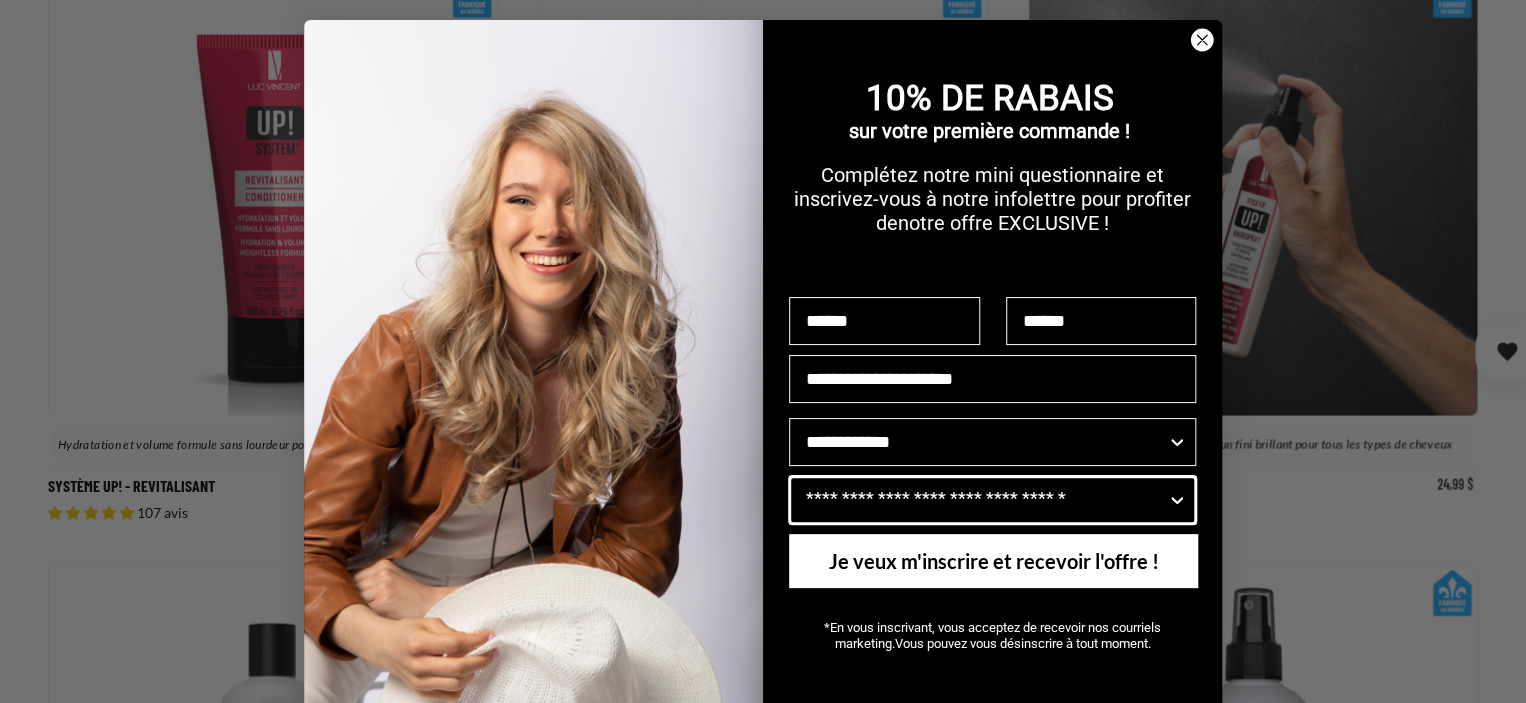 click on "Quels problèmes voulez-vous cibler" at bounding box center (986, 500) 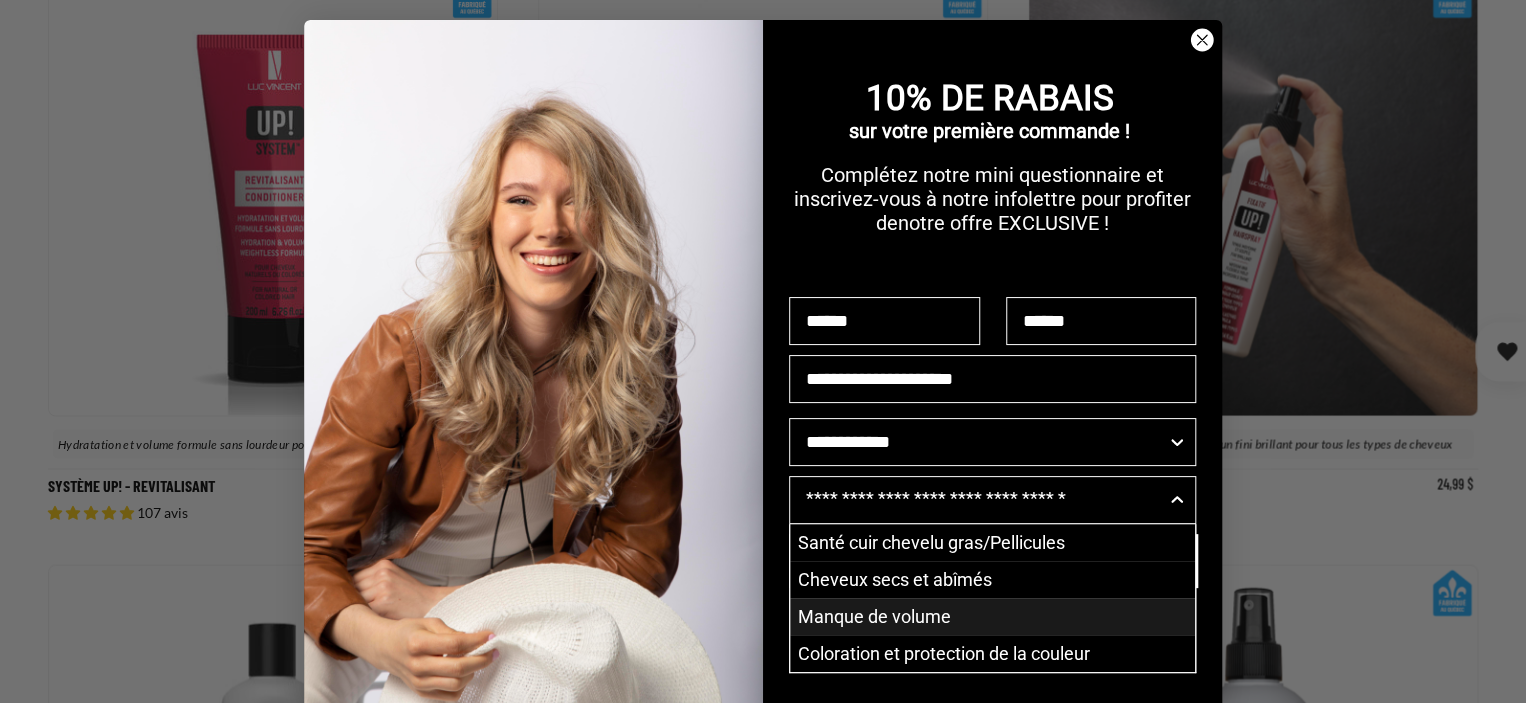 click on "Manque de volume" at bounding box center [992, 616] 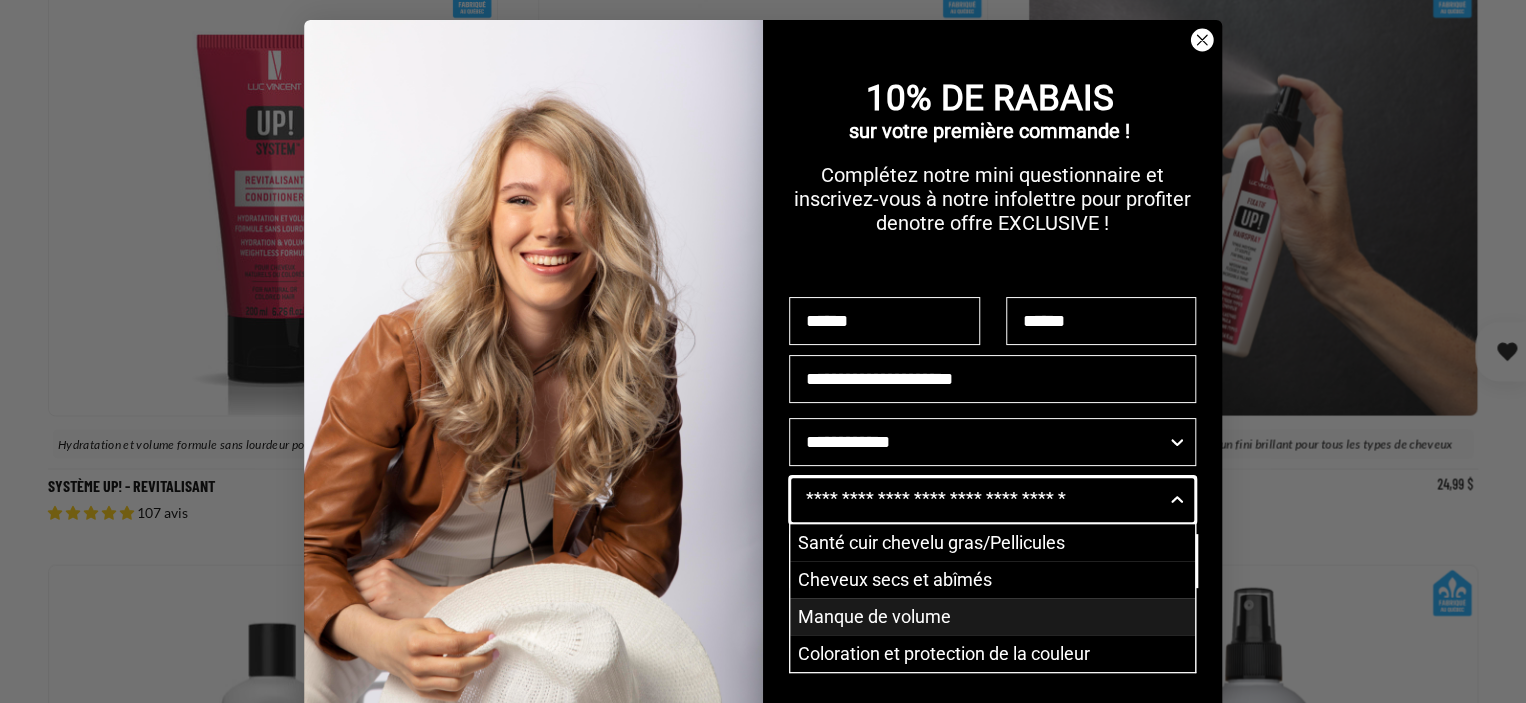 type on "**********" 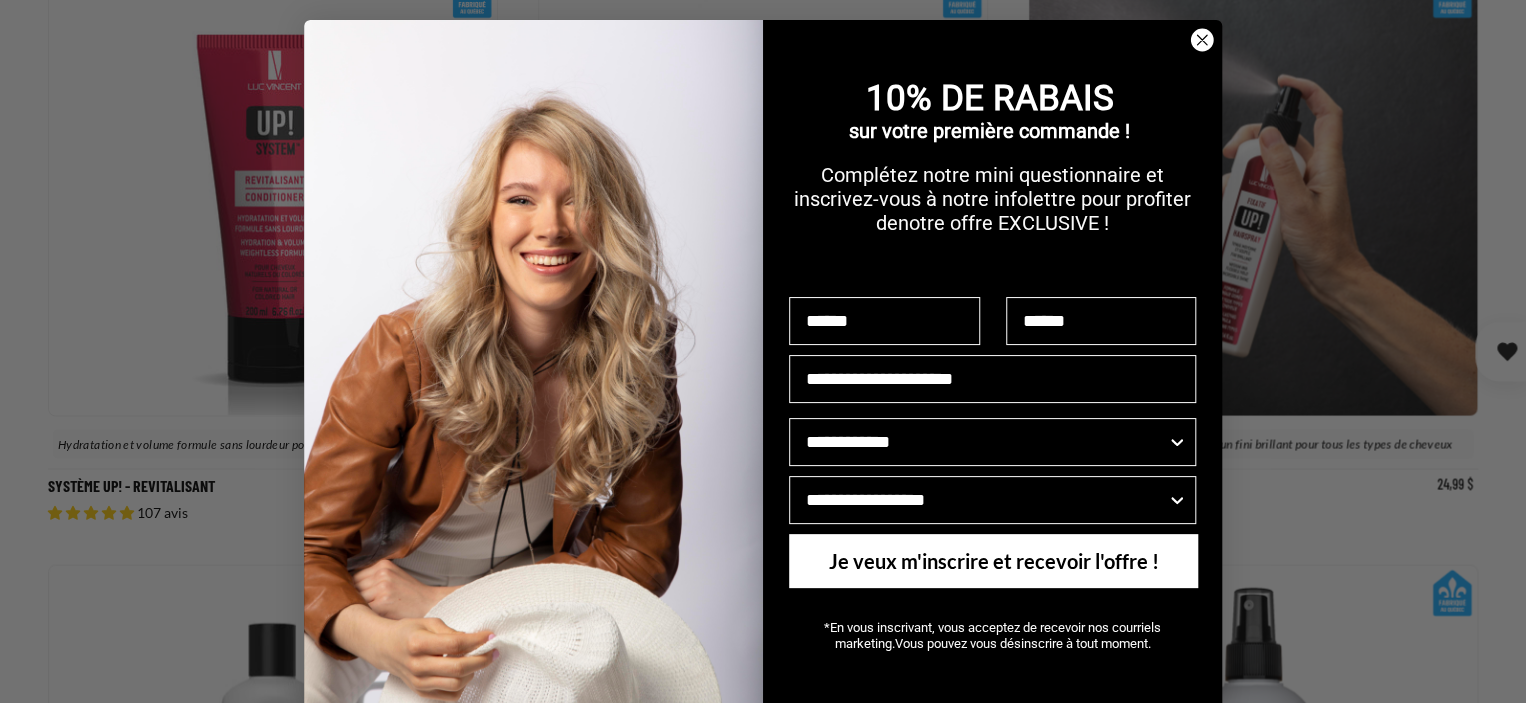 click on "Je veux m'inscrire et recevoir l'offre !" at bounding box center (993, 561) 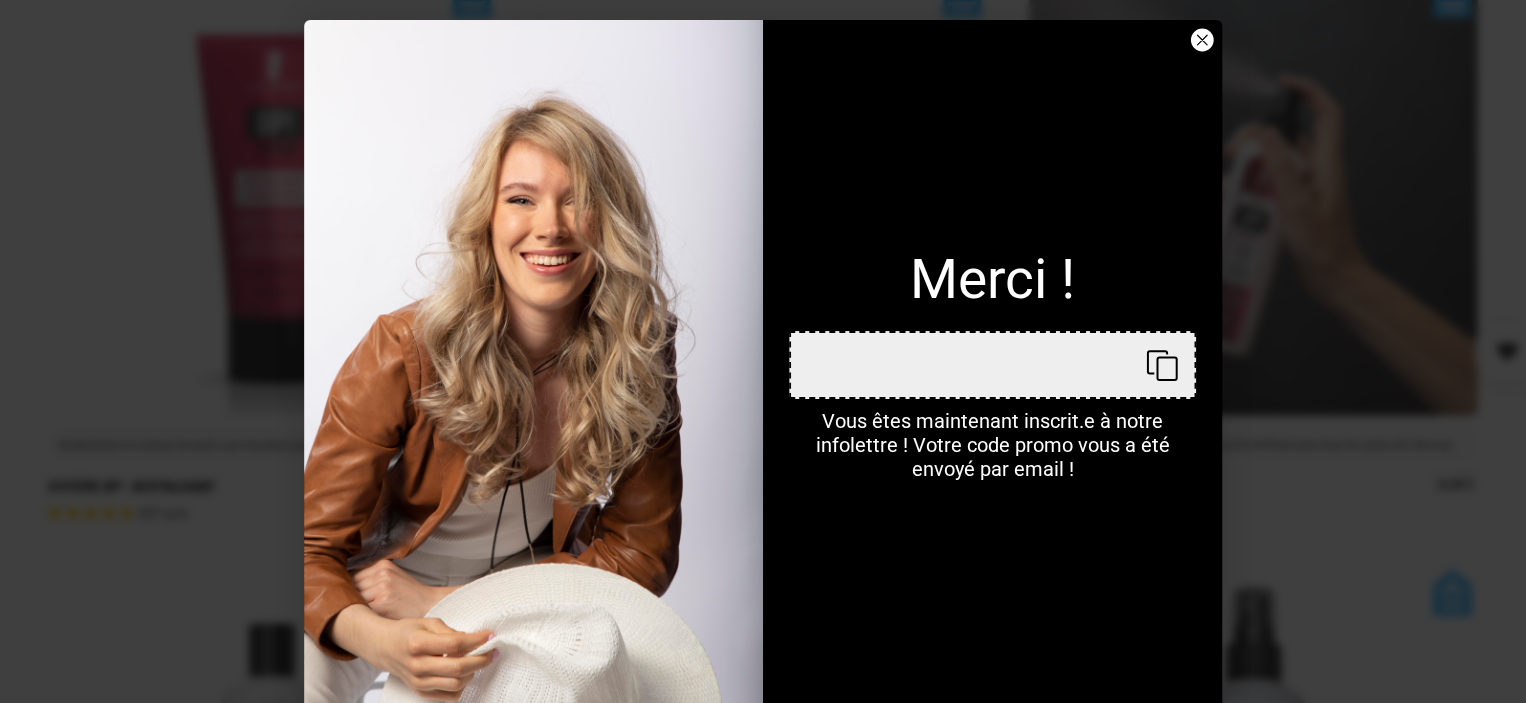 click at bounding box center (992, 365) 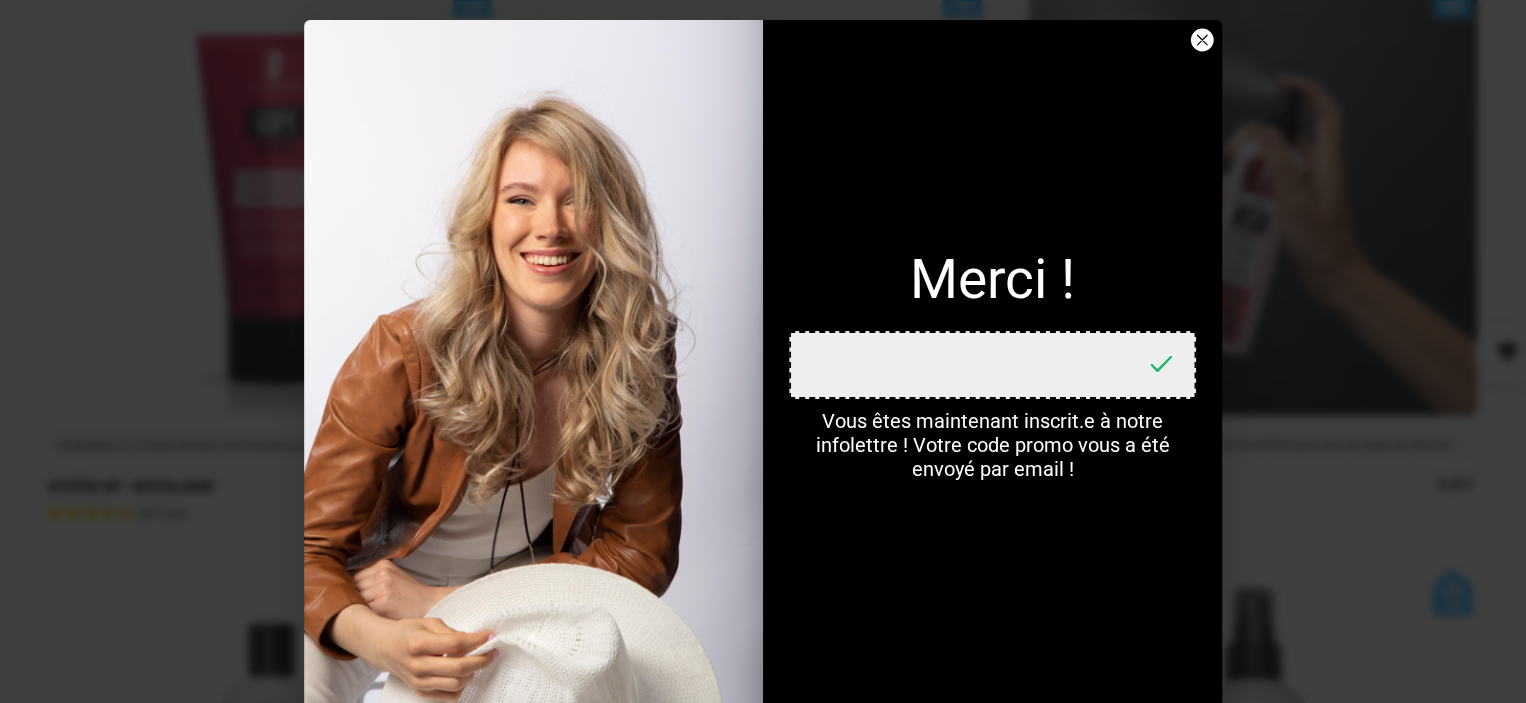 type 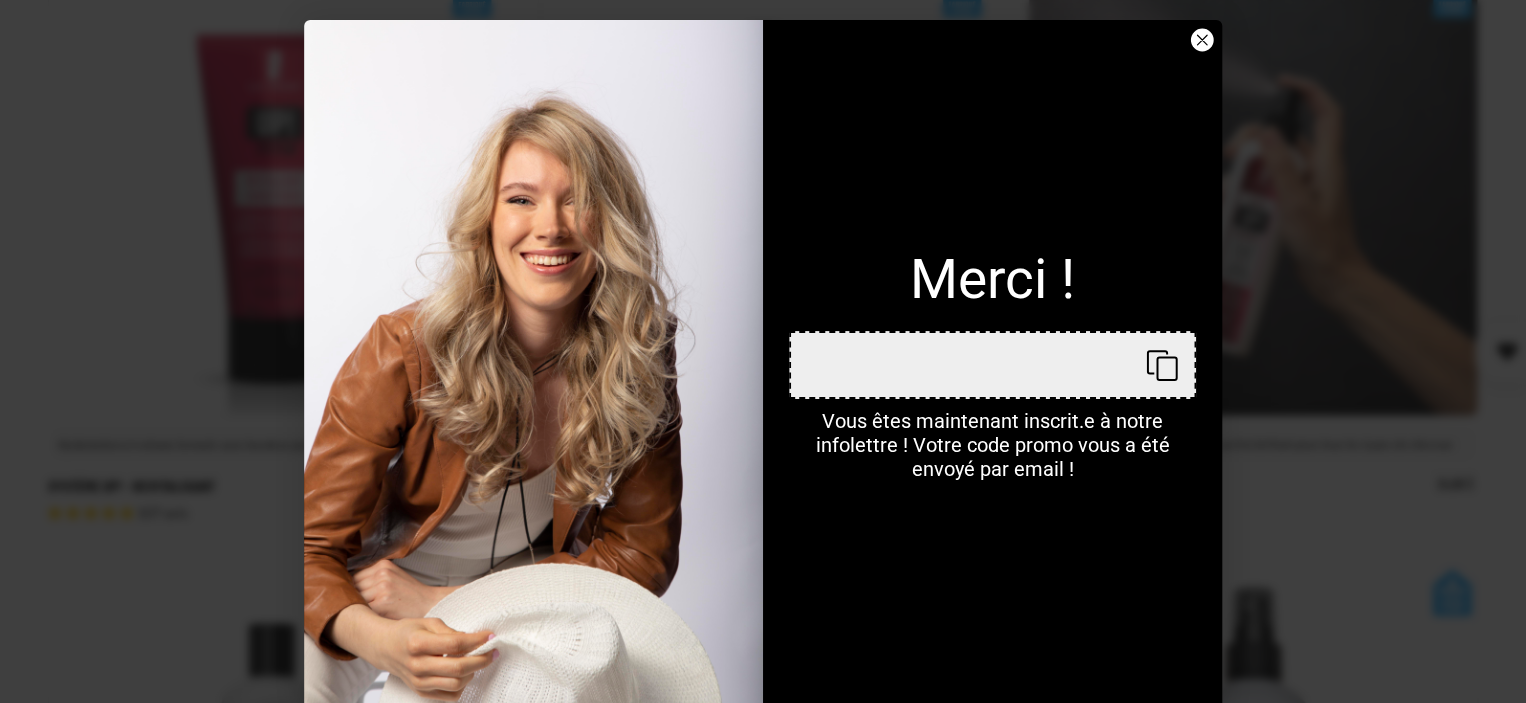 click at bounding box center (992, 365) 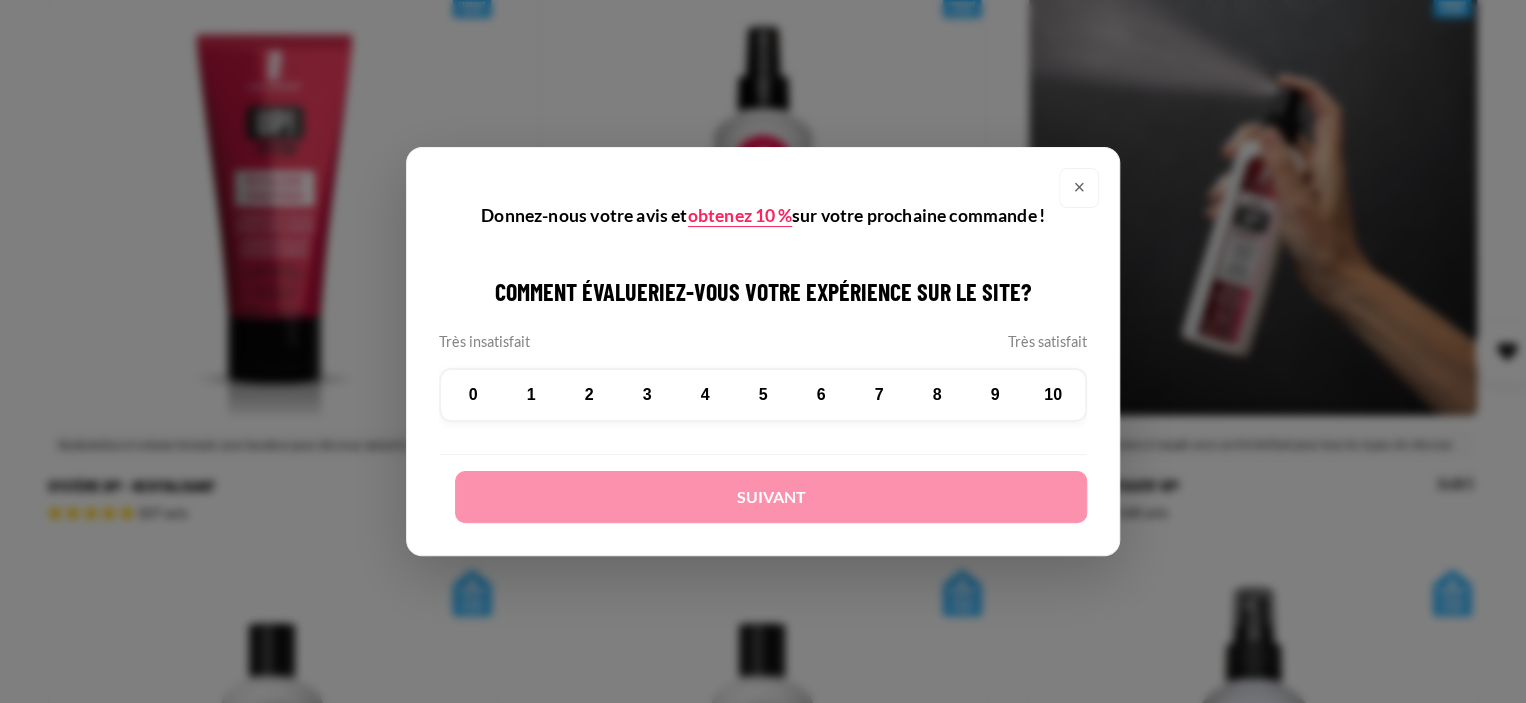 click on "×" at bounding box center [1079, 188] 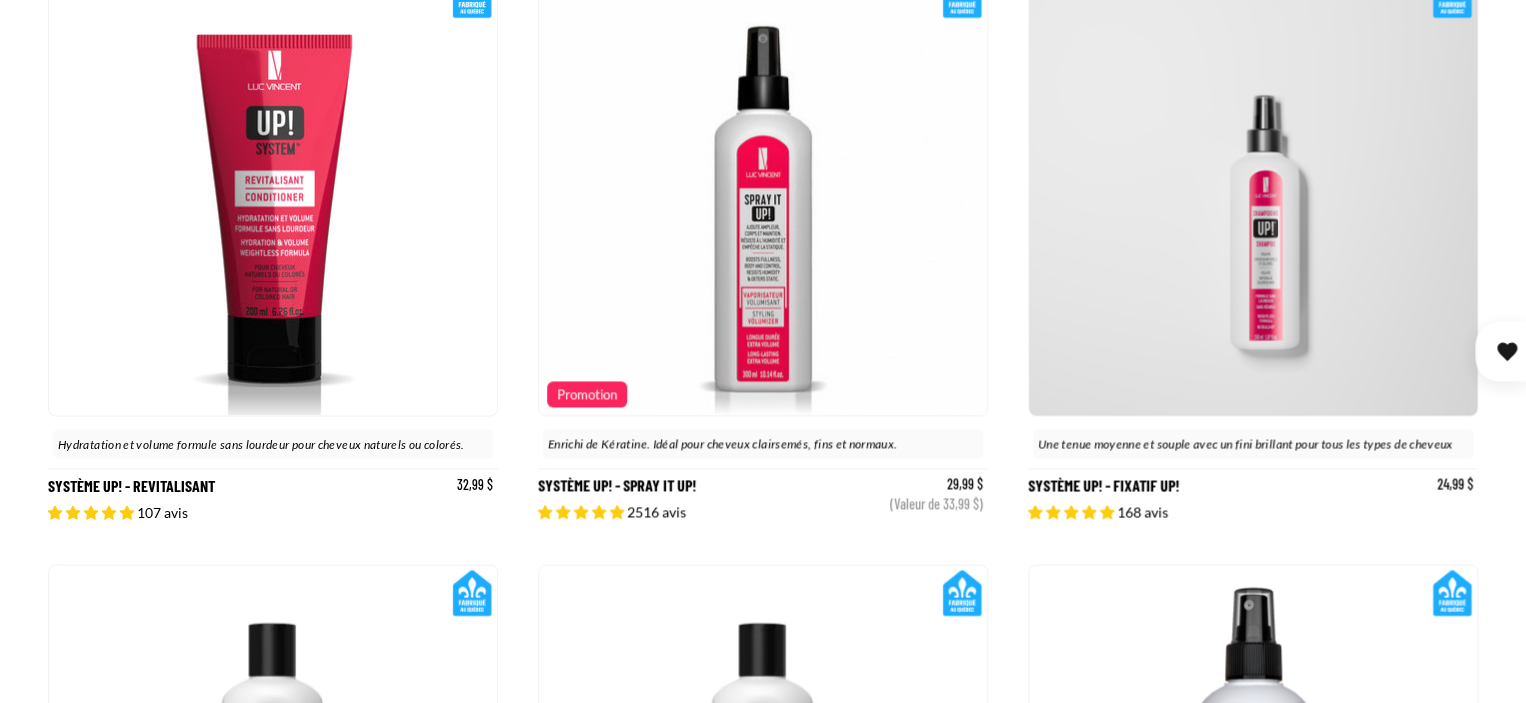 scroll, scrollTop: 0, scrollLeft: 0, axis: both 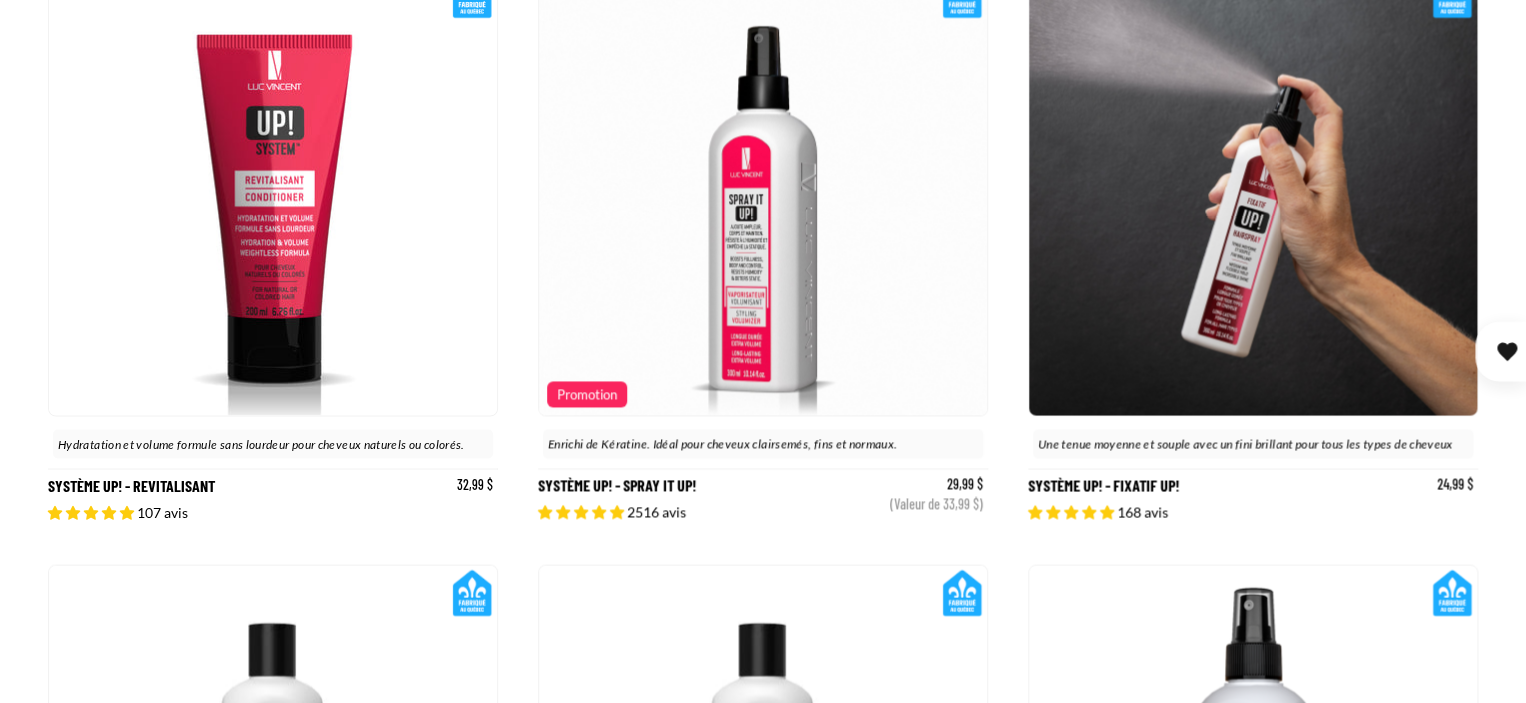 click 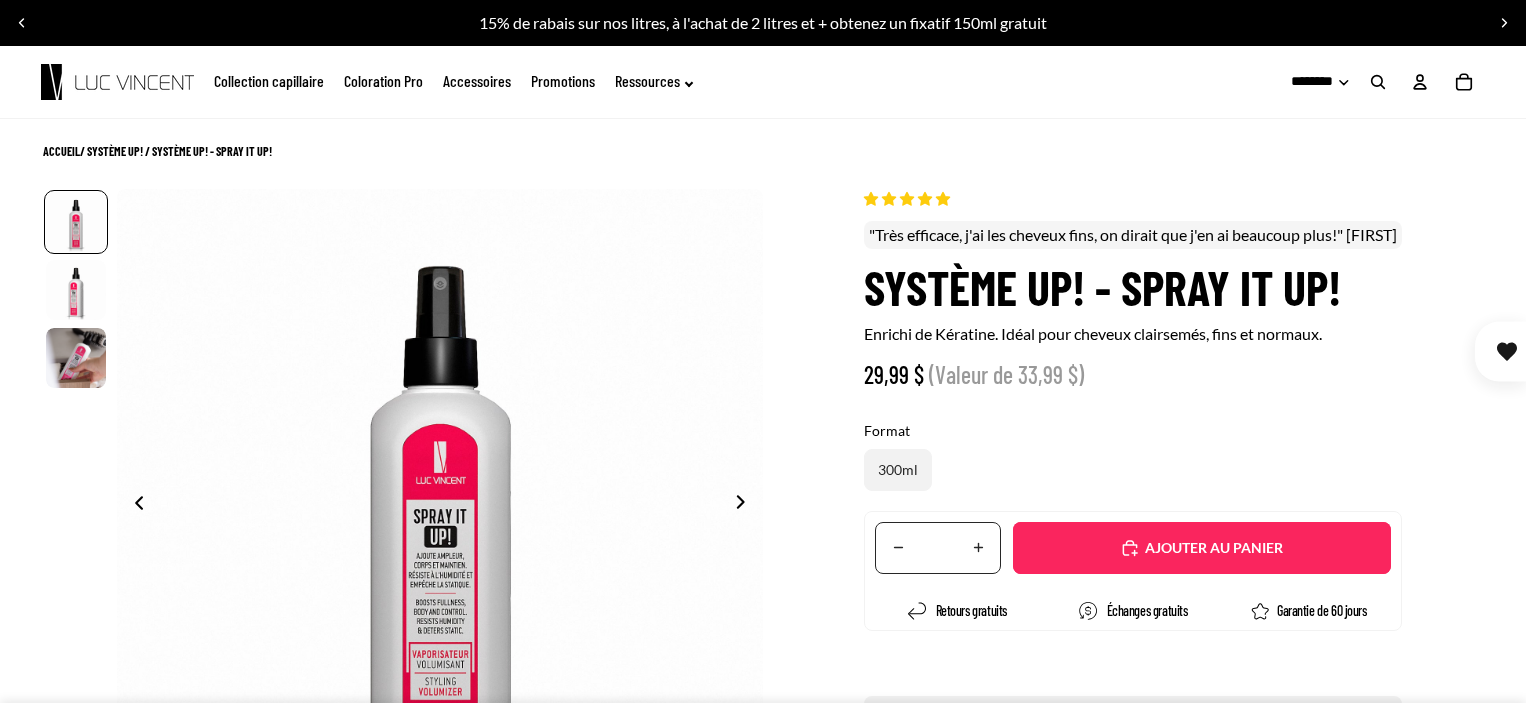 scroll, scrollTop: 0, scrollLeft: 0, axis: both 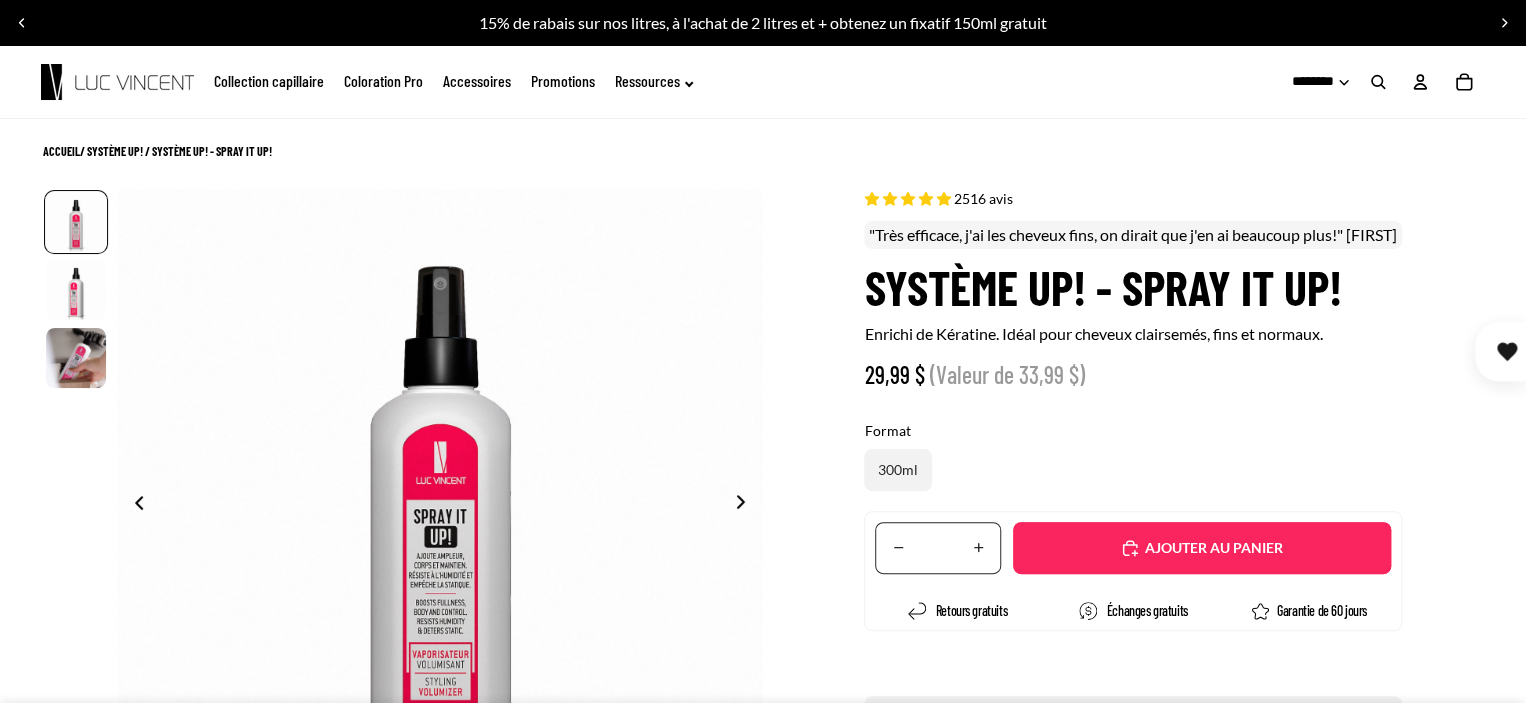 select on "**********" 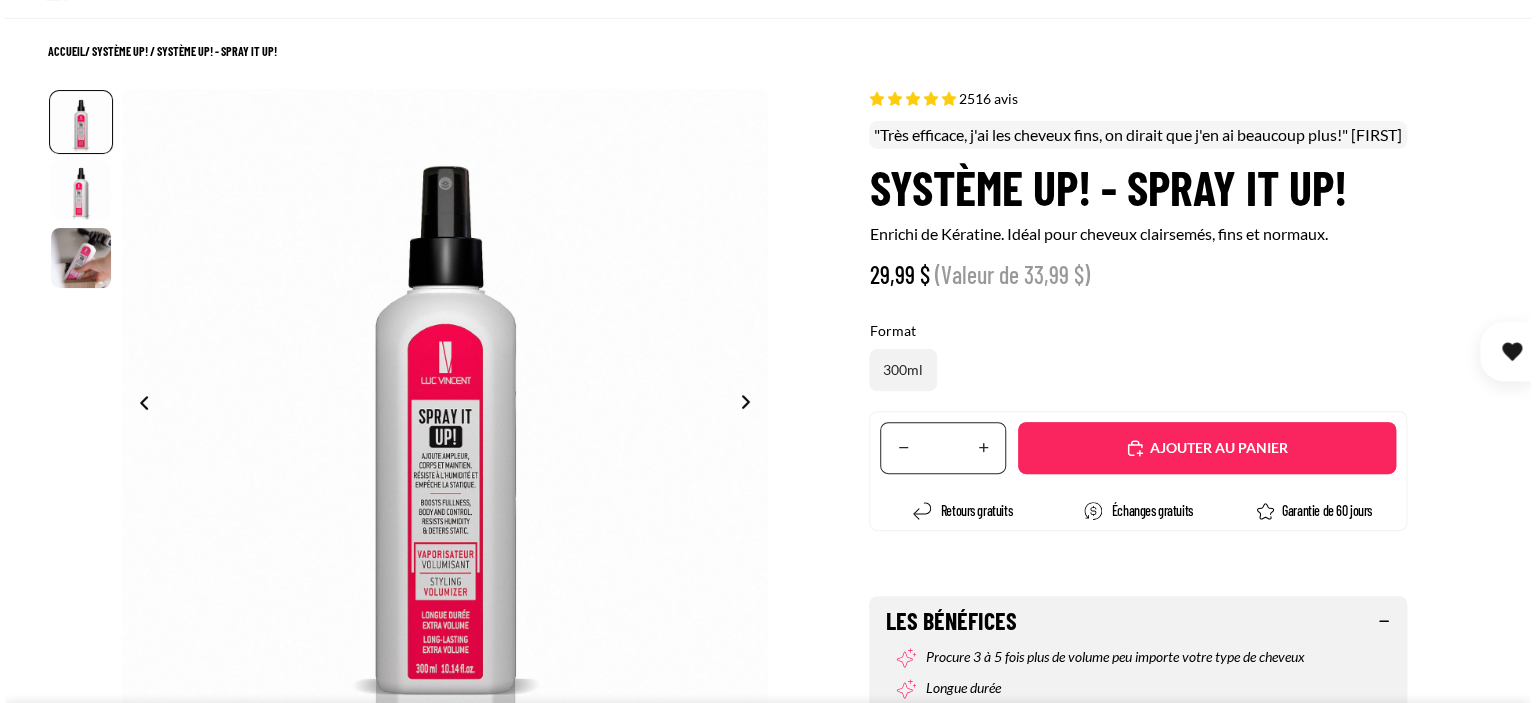 scroll, scrollTop: 200, scrollLeft: 0, axis: vertical 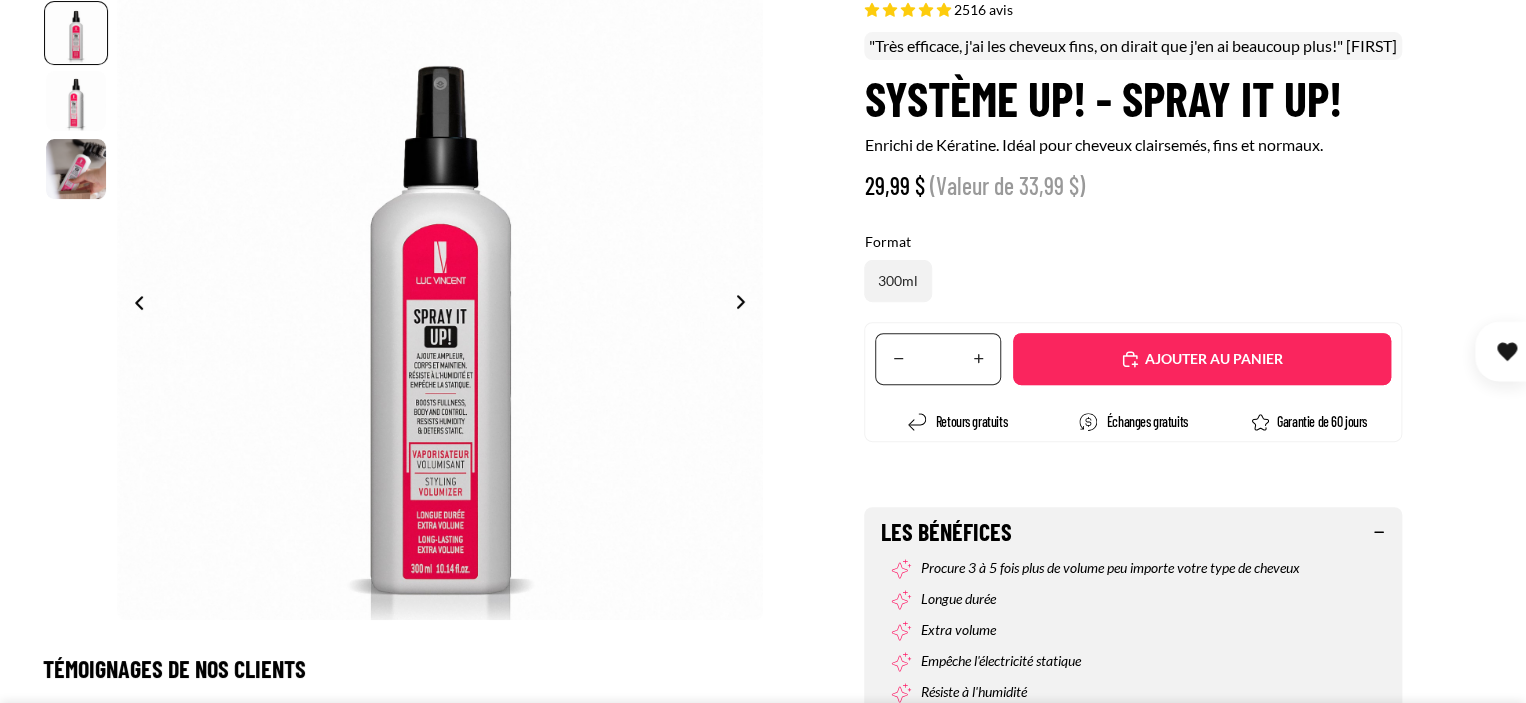 click on "Ajouté" at bounding box center [1202, 359] 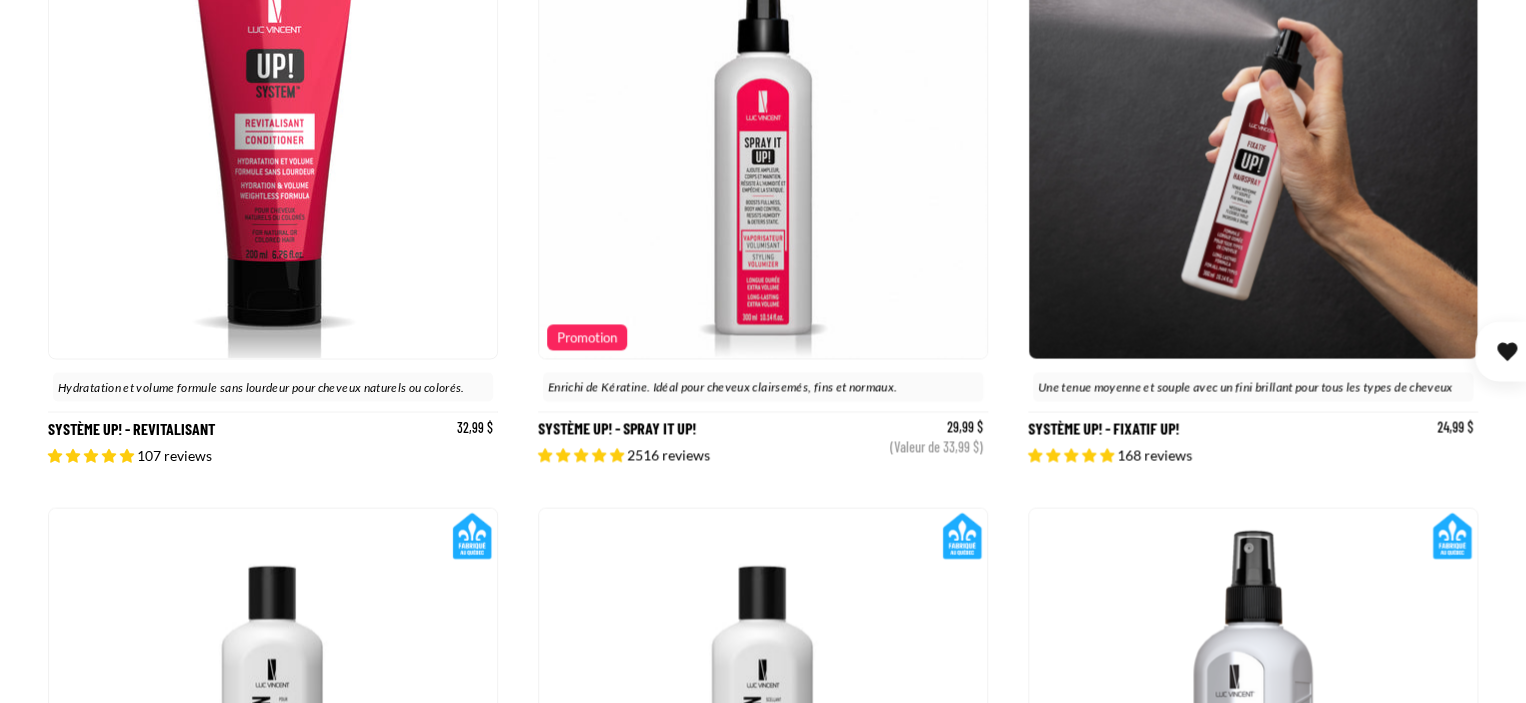 scroll, scrollTop: 2057, scrollLeft: 0, axis: vertical 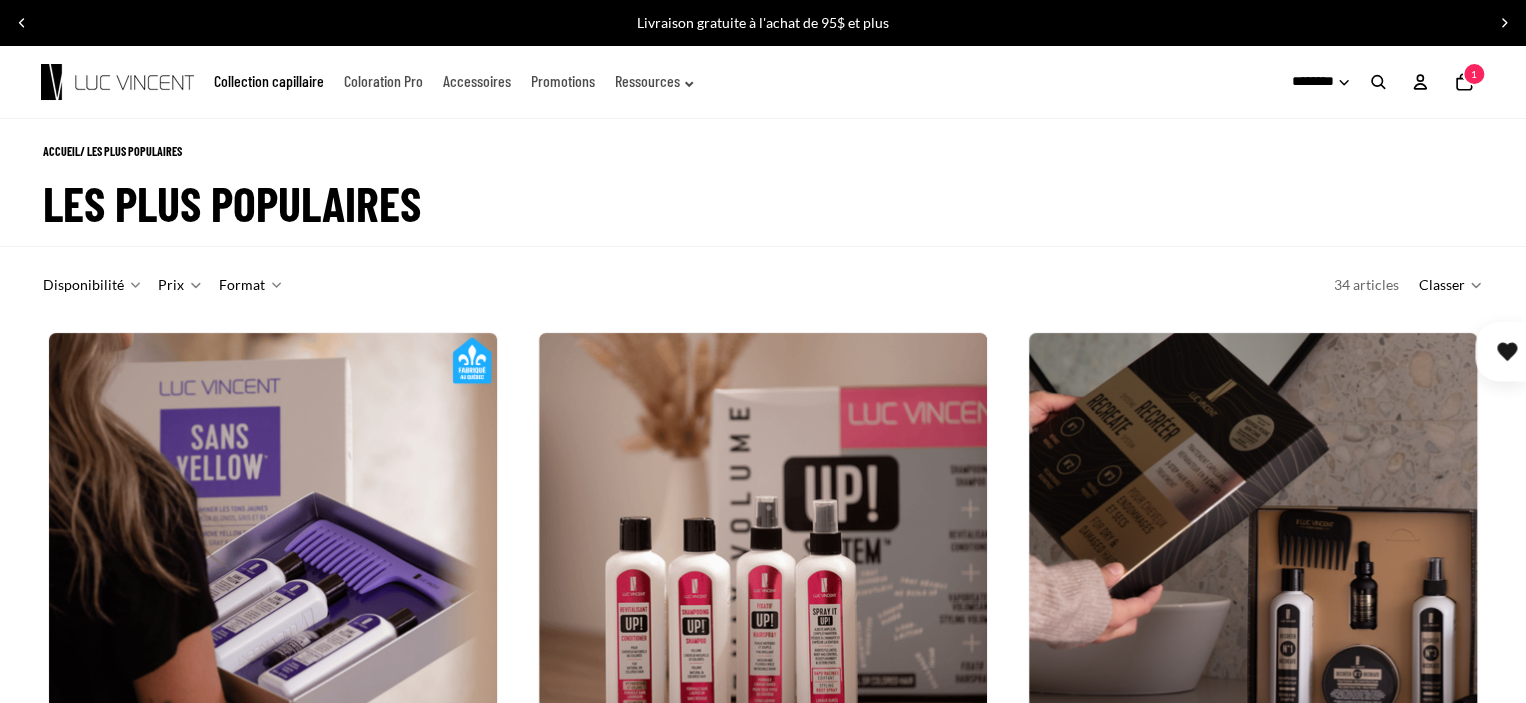 click on "Coloration Pro" 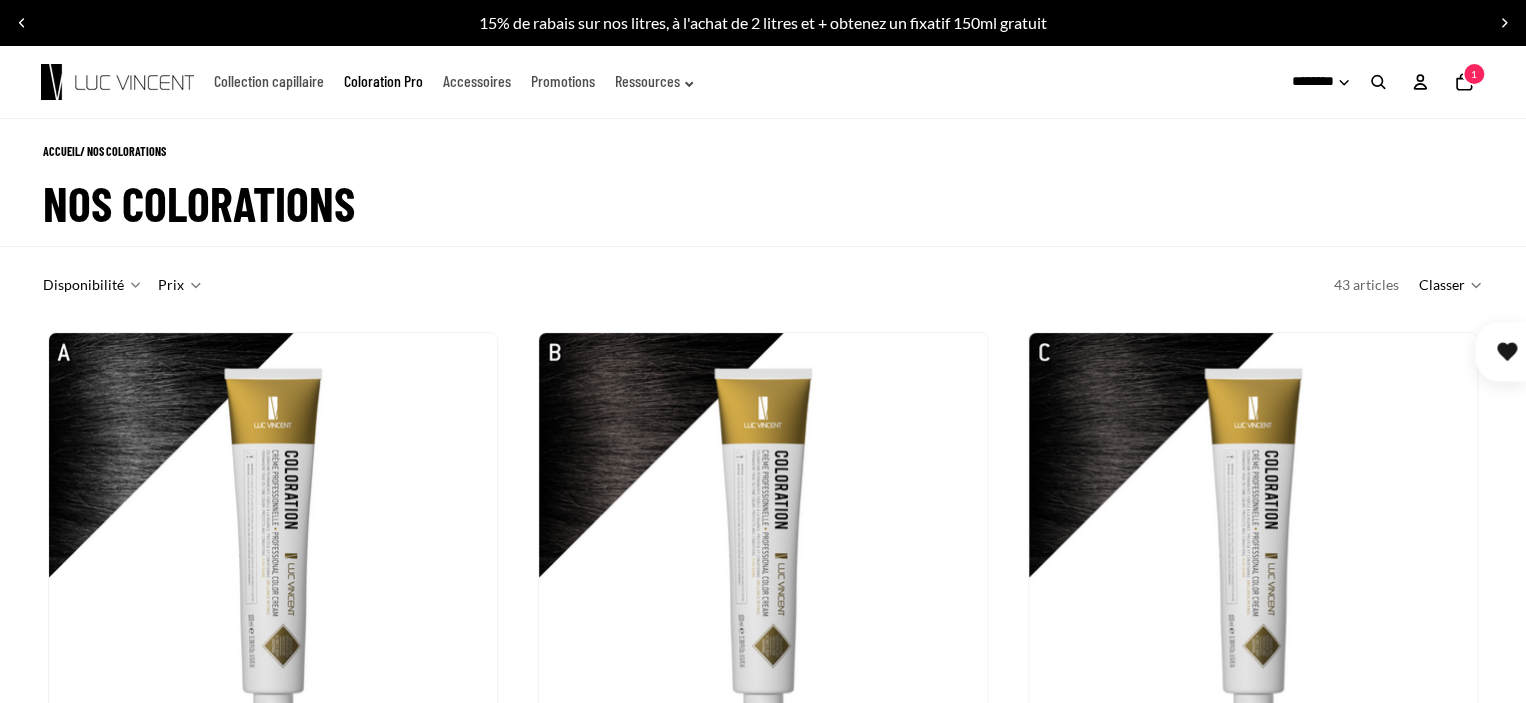 scroll, scrollTop: 1300, scrollLeft: 0, axis: vertical 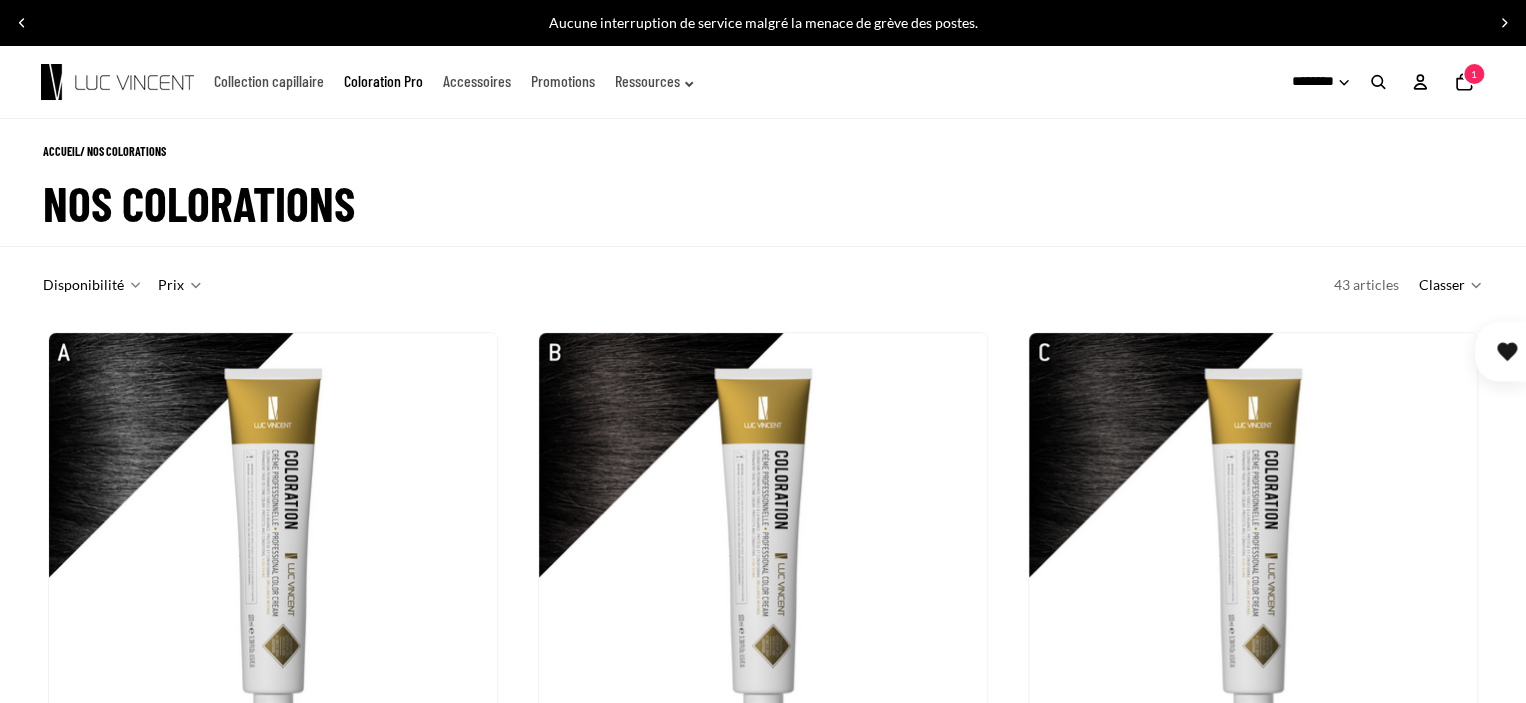 click on "Accessoires" 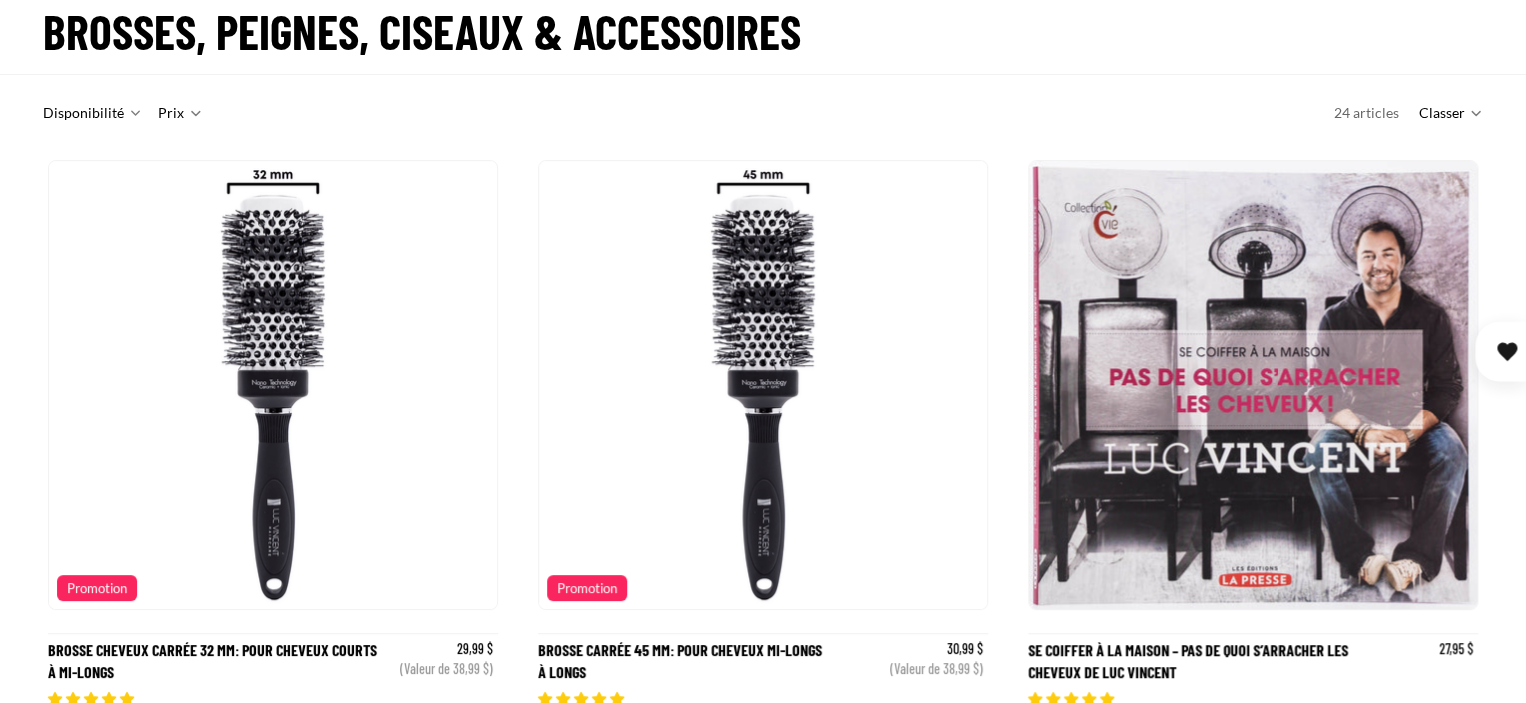 scroll, scrollTop: 200, scrollLeft: 0, axis: vertical 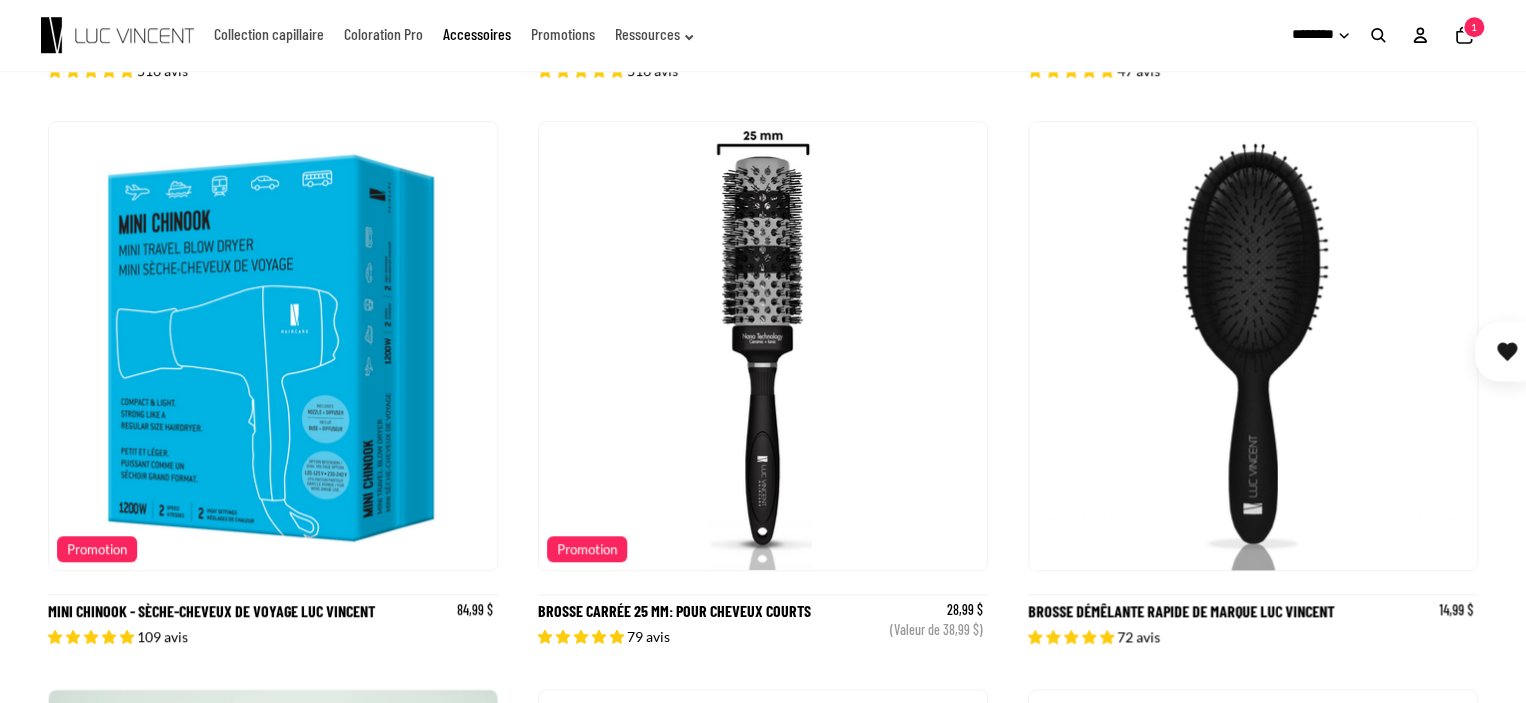 click on "Promotions" 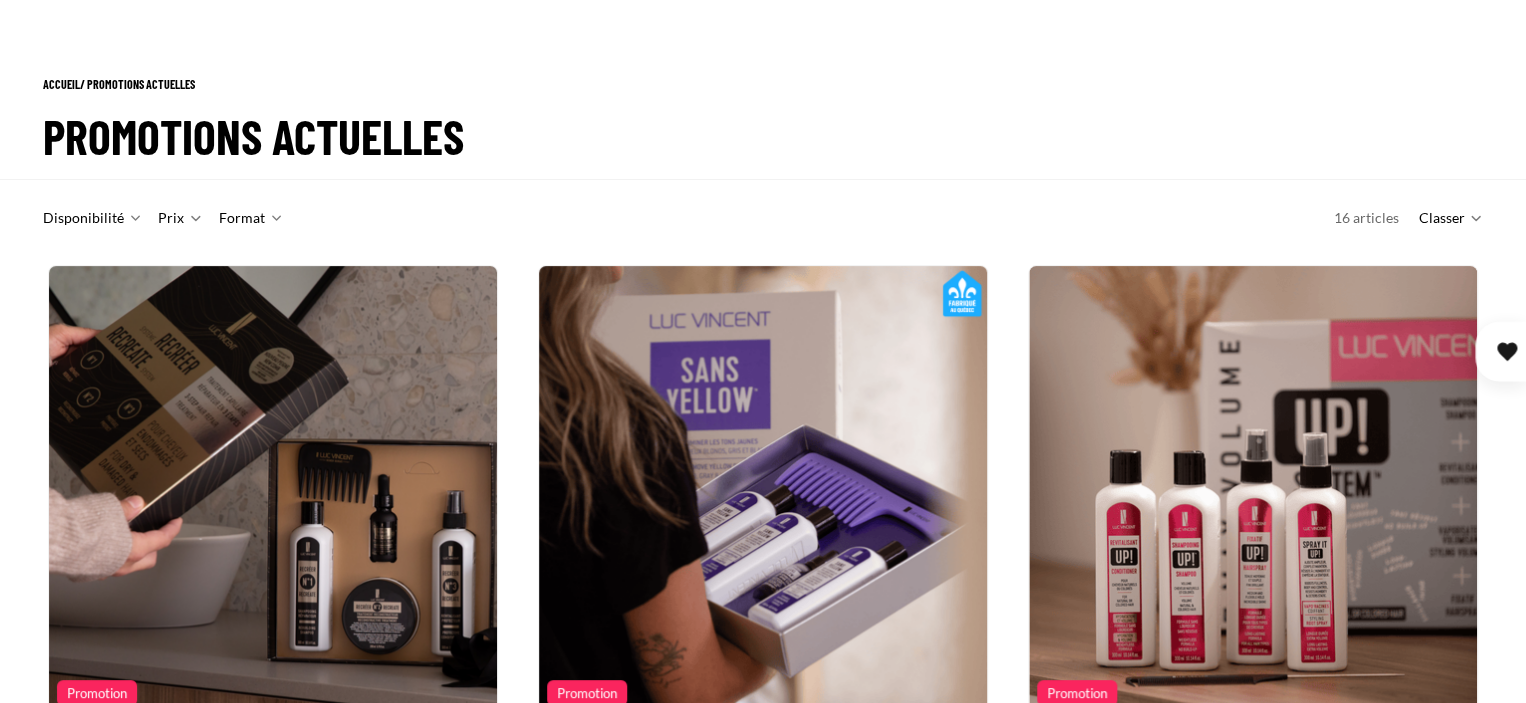 scroll, scrollTop: 780, scrollLeft: 0, axis: vertical 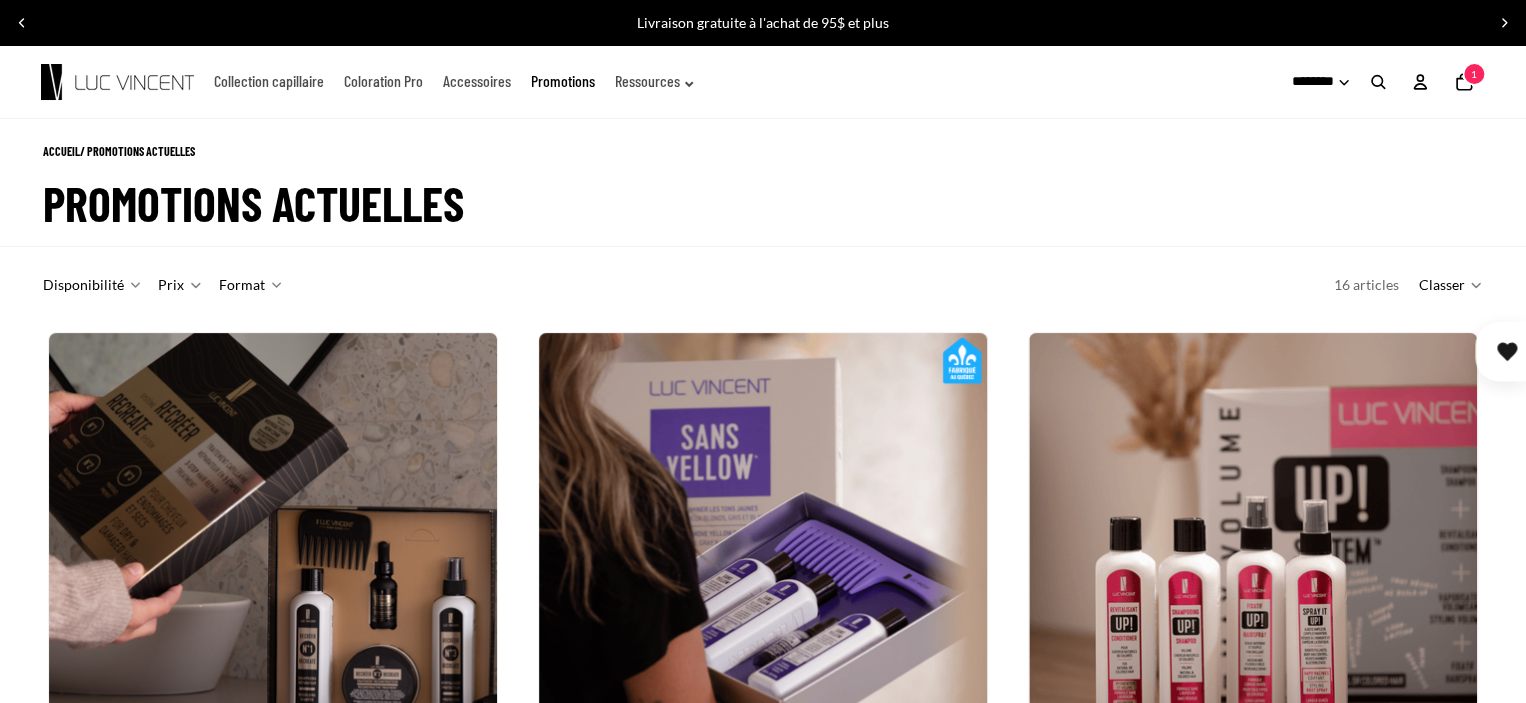 click on "Collection capillaire" 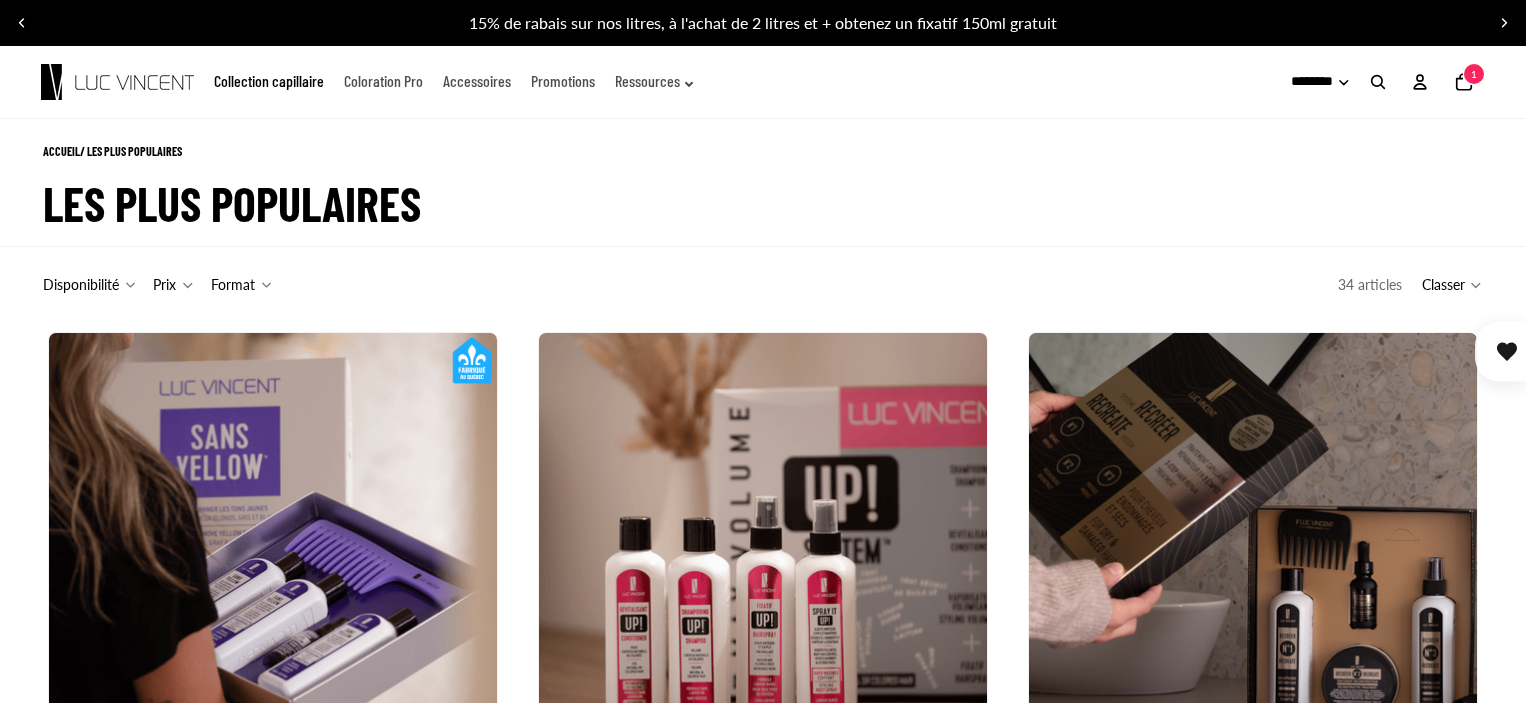 scroll, scrollTop: 0, scrollLeft: 0, axis: both 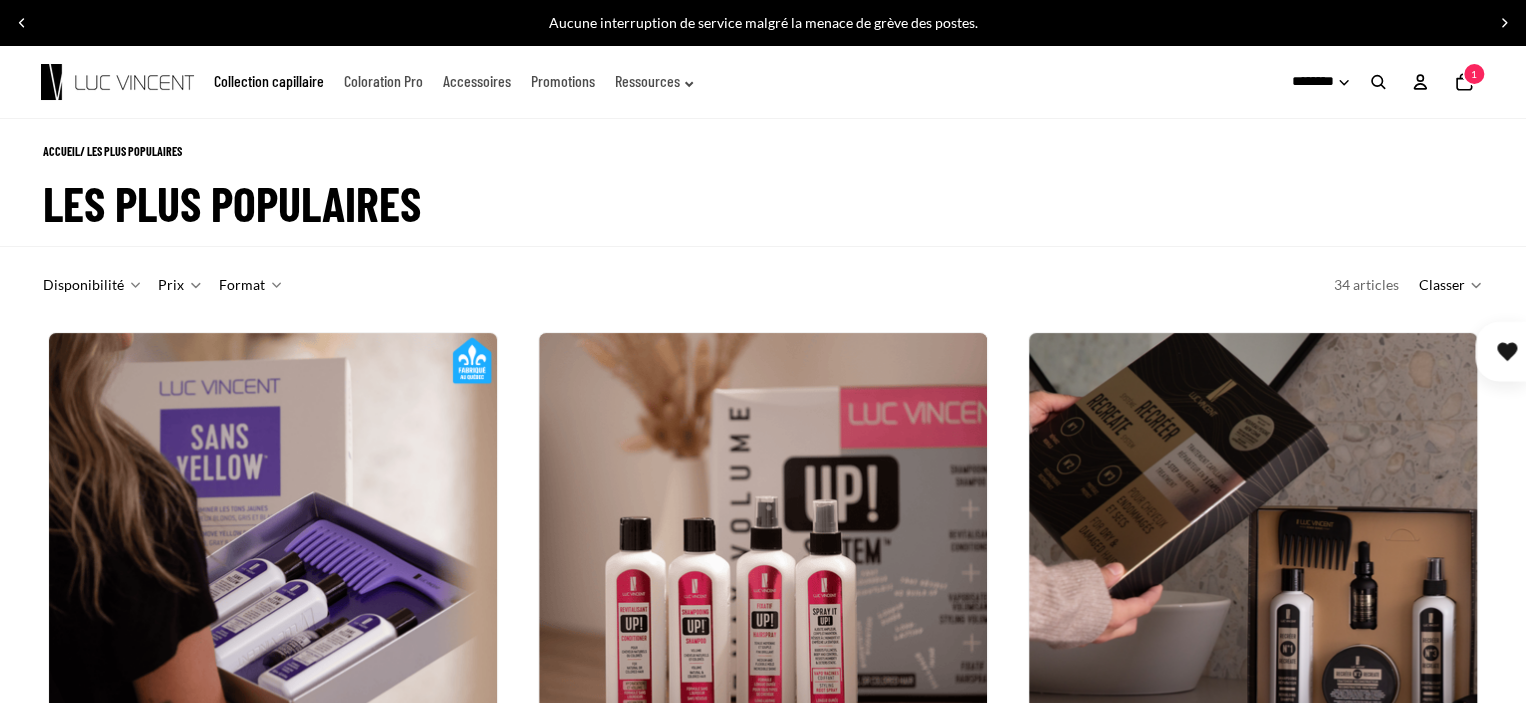 click on "Classer
En vedette" at bounding box center [1451, 285] 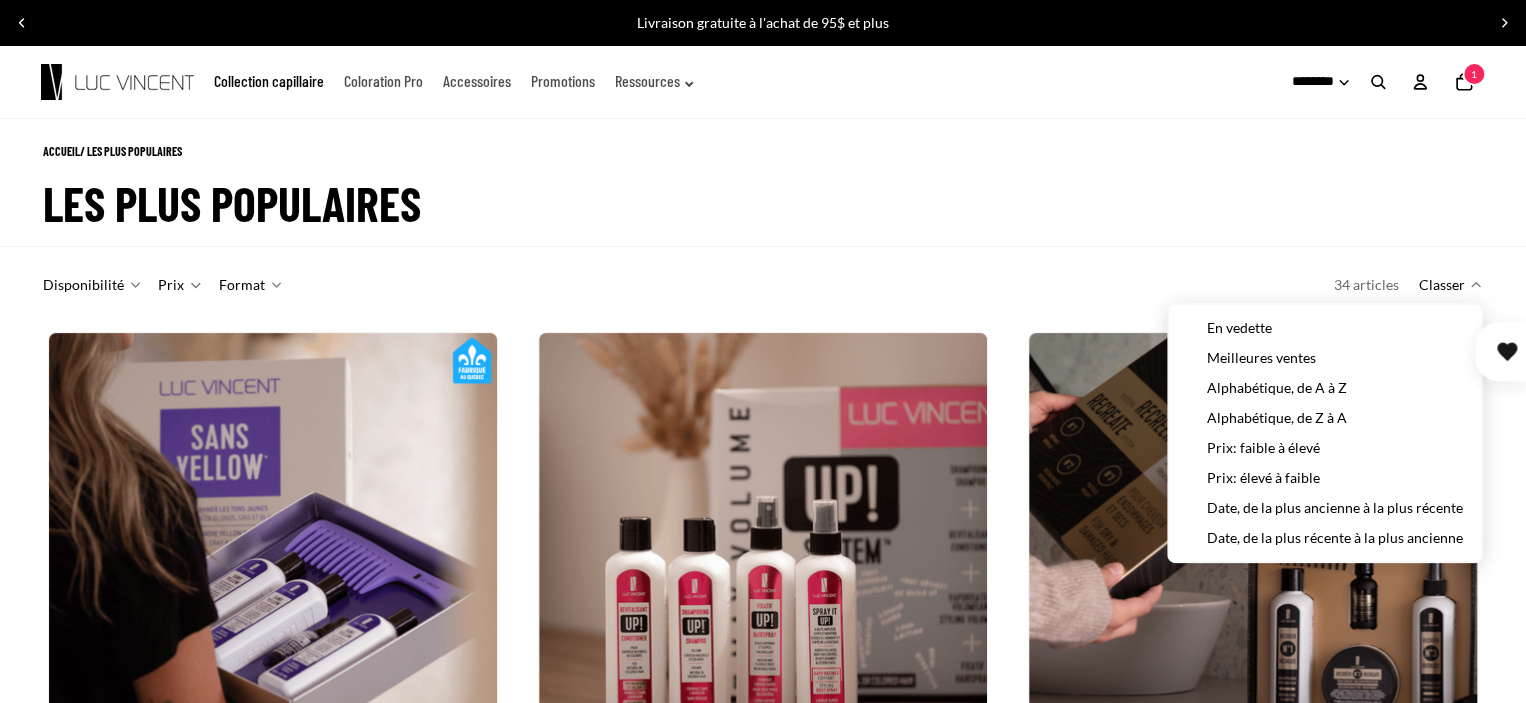 click on "Alphabétique, de A à Z" at bounding box center [1325, 388] 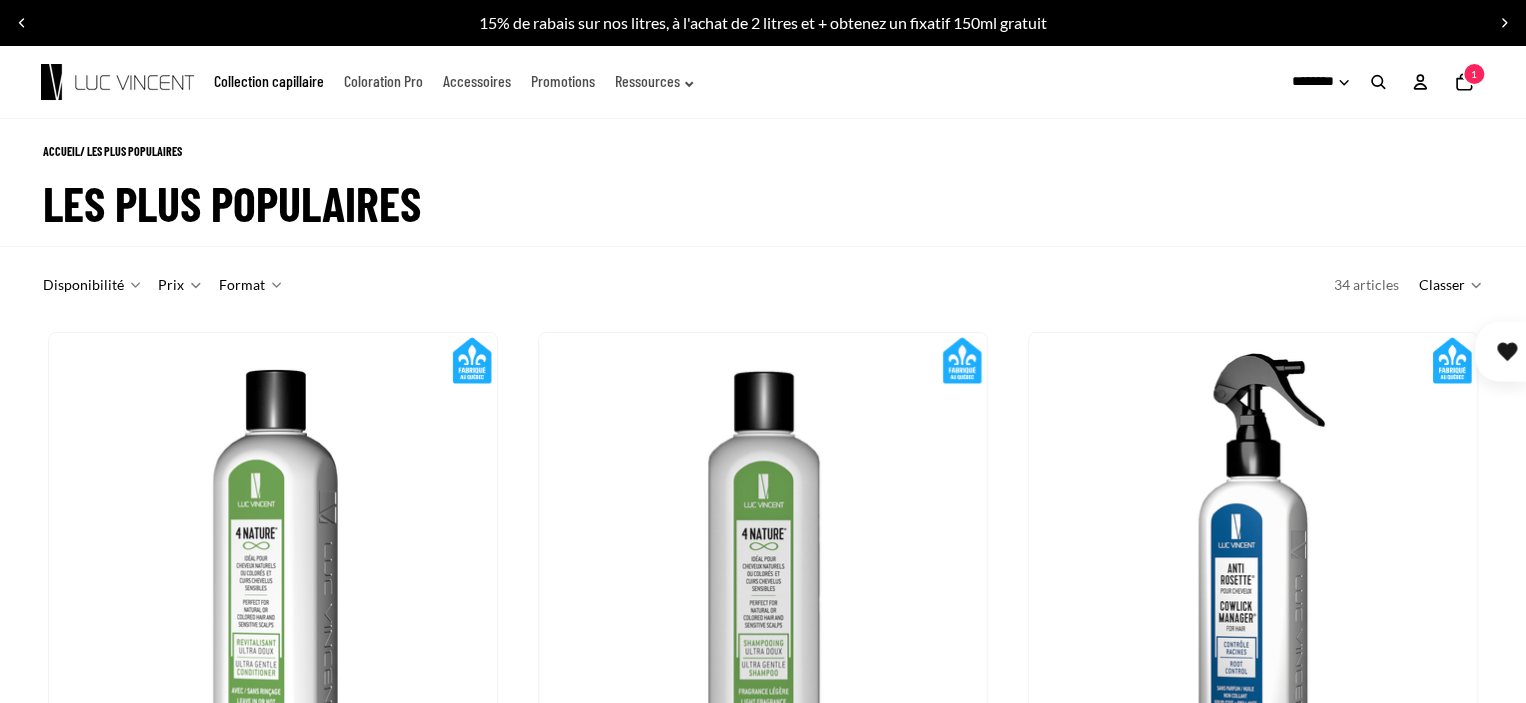 click on "Collection capillaire" 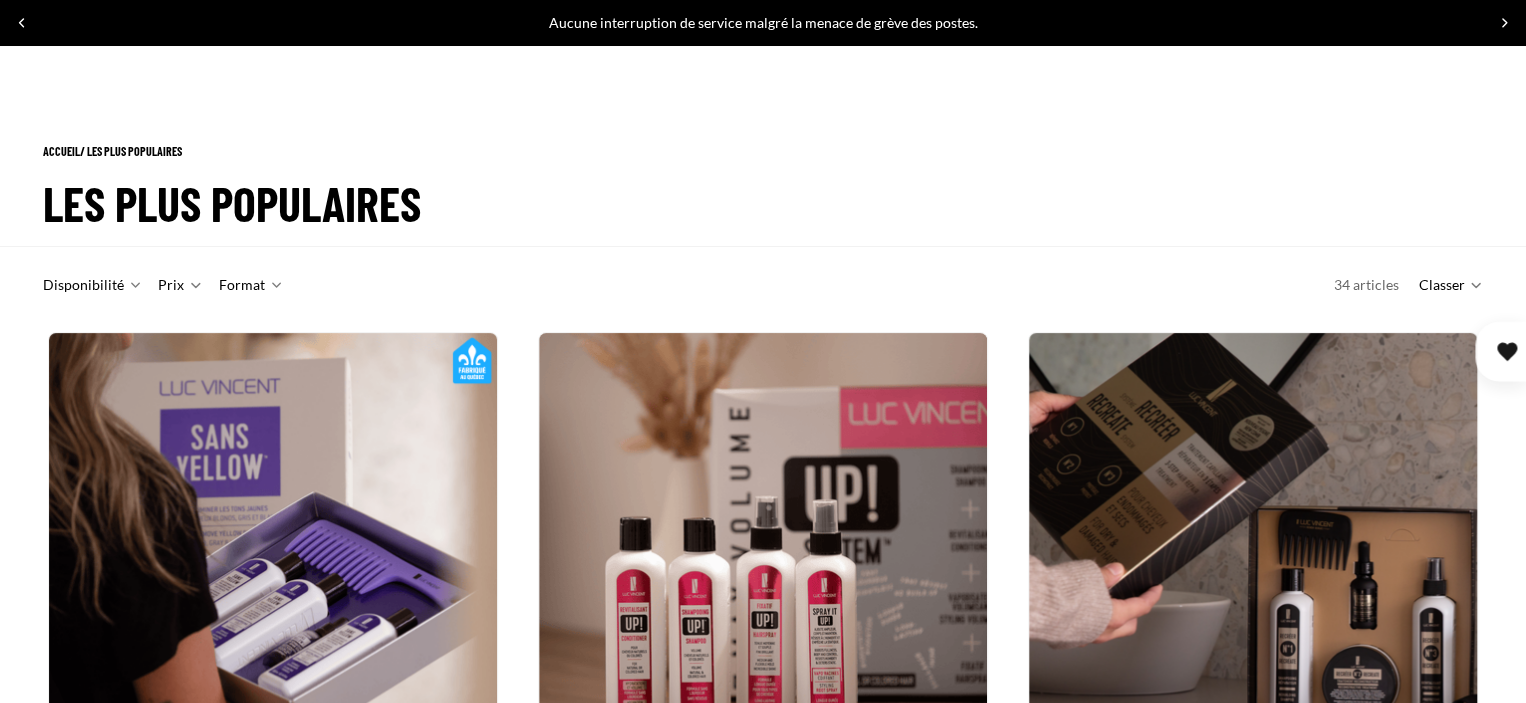 scroll, scrollTop: 600, scrollLeft: 0, axis: vertical 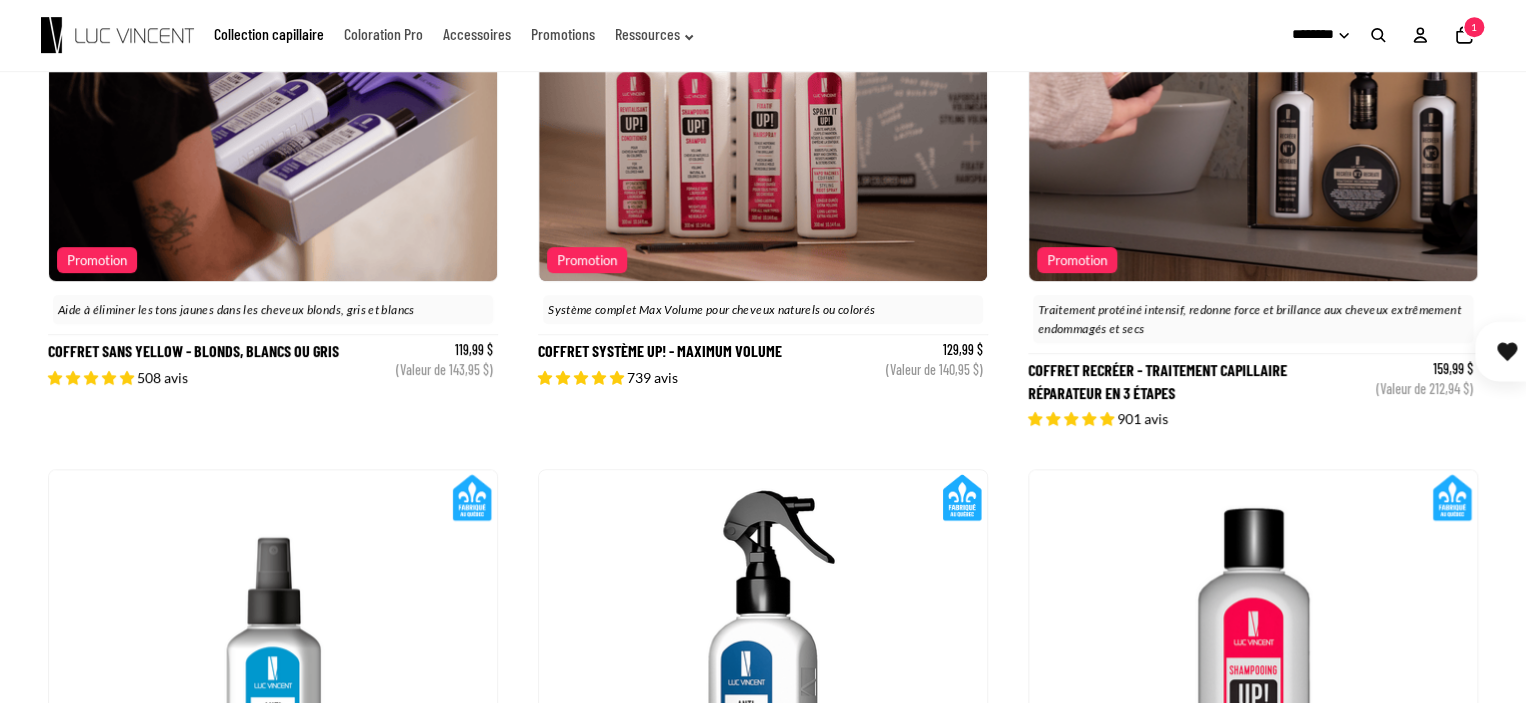 click on "1" 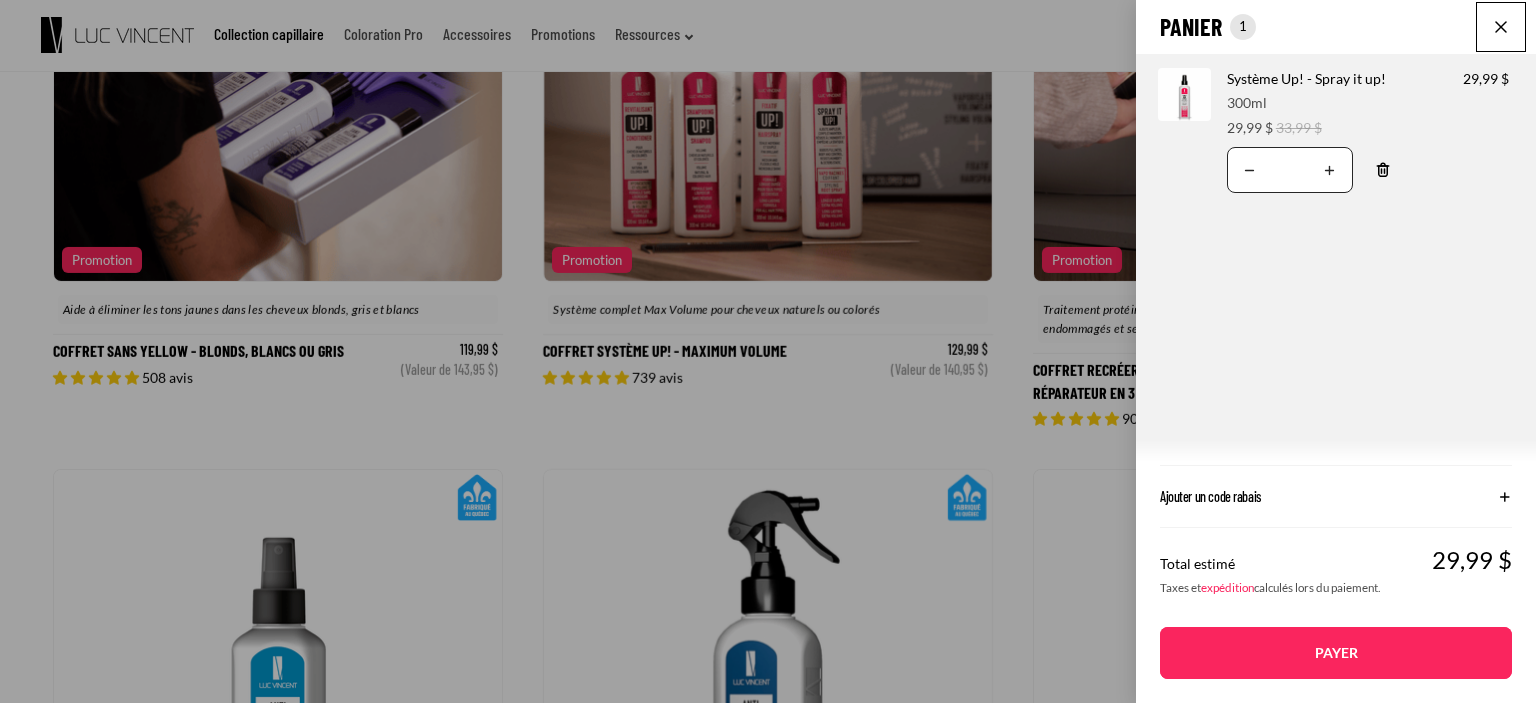 click on "Ajouter un code rabais" 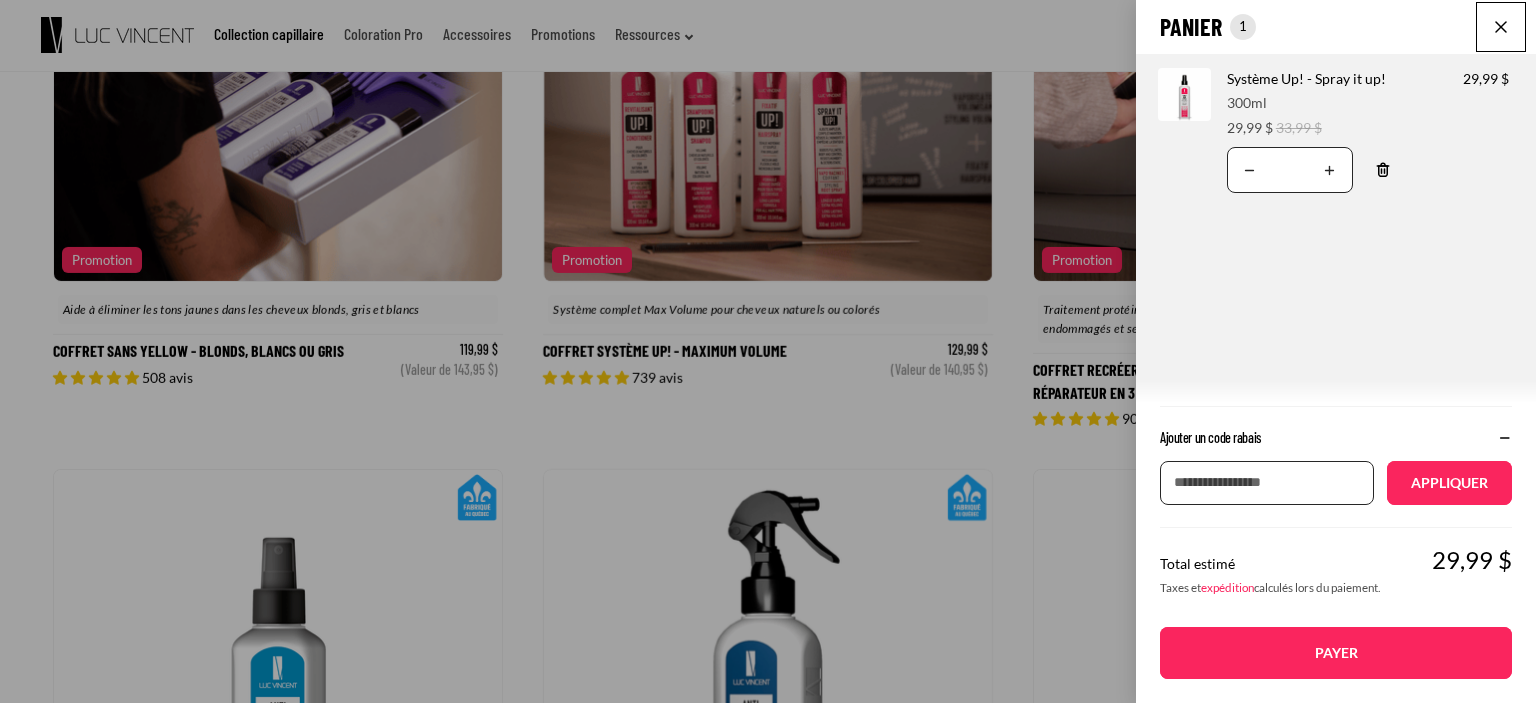 click on "Appliquer un code de réduction" at bounding box center [1267, 483] 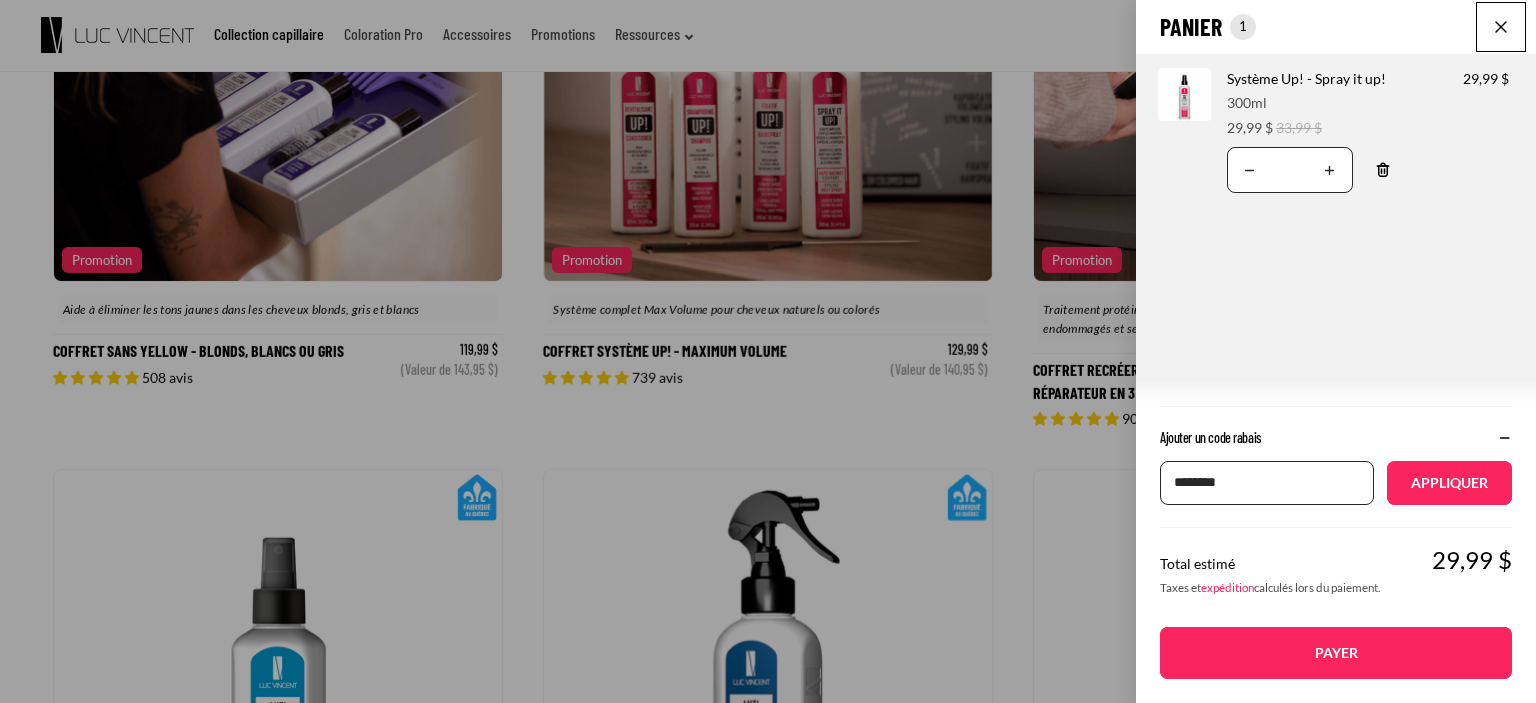 type on "********" 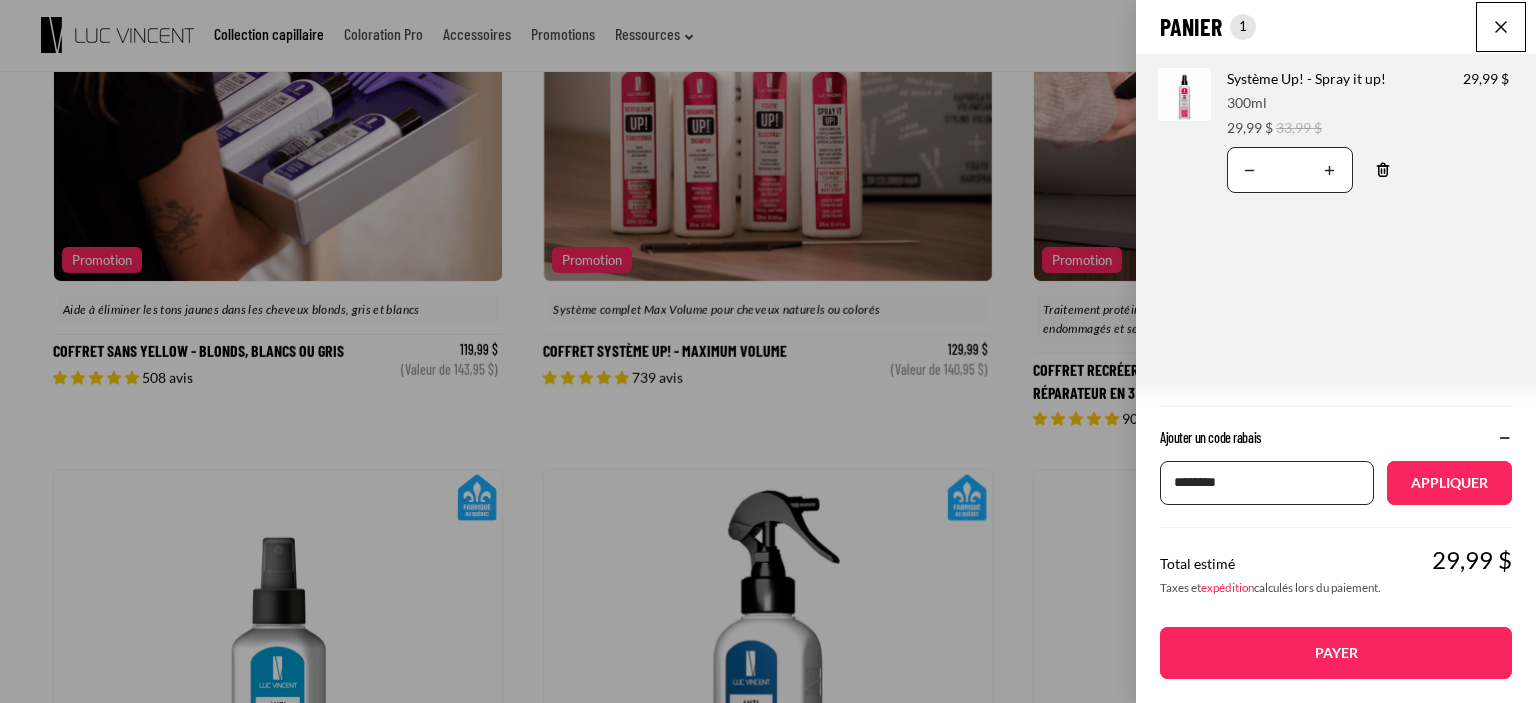type 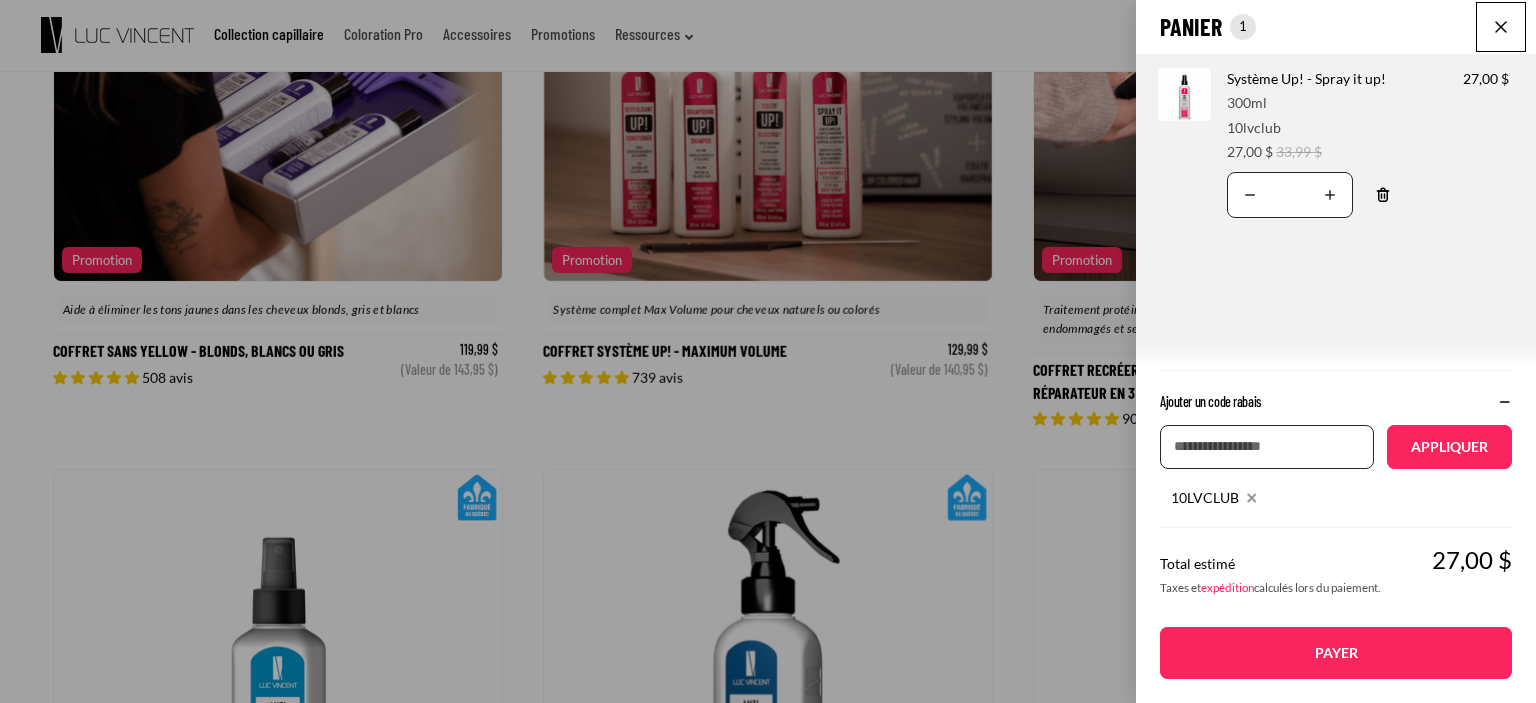 click on "Payer" at bounding box center [1336, 653] 